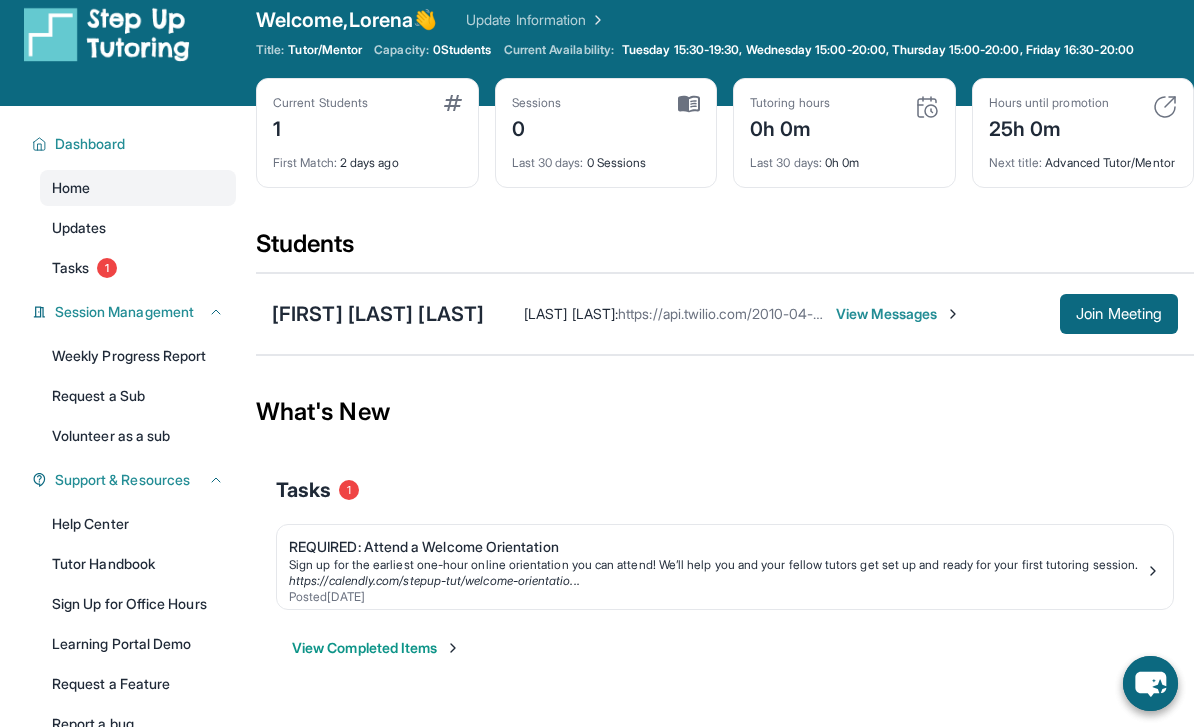 scroll, scrollTop: 0, scrollLeft: 0, axis: both 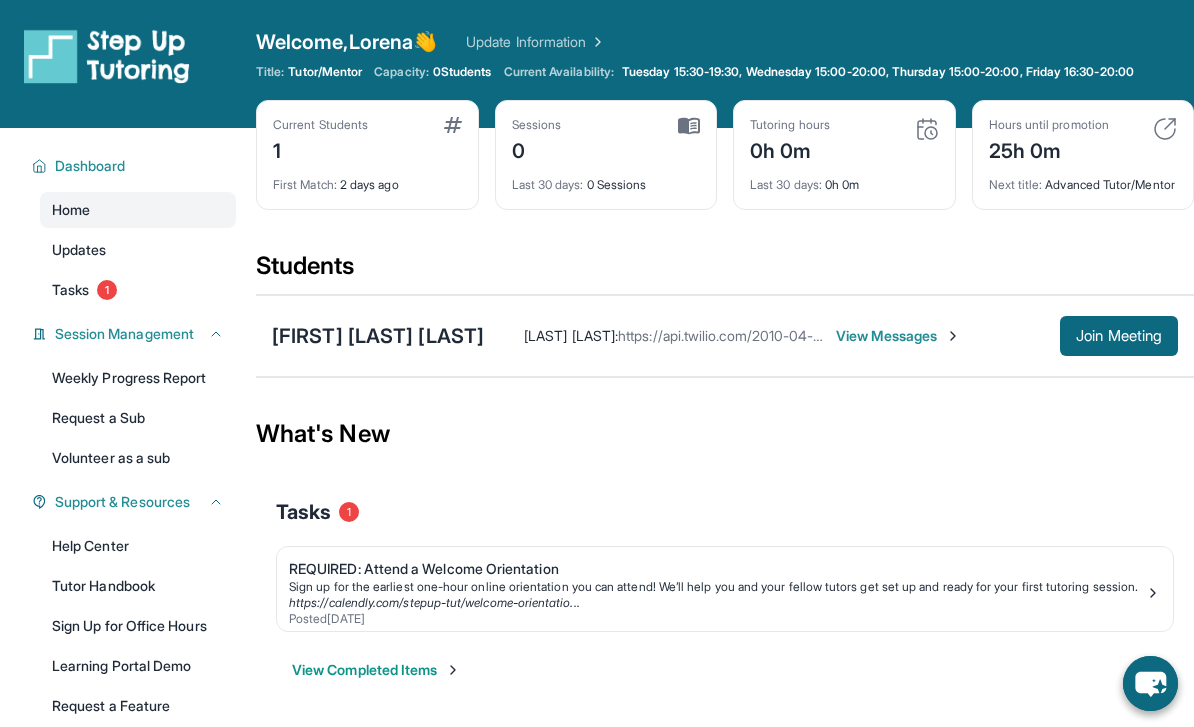click on "View Messages" at bounding box center (898, 336) 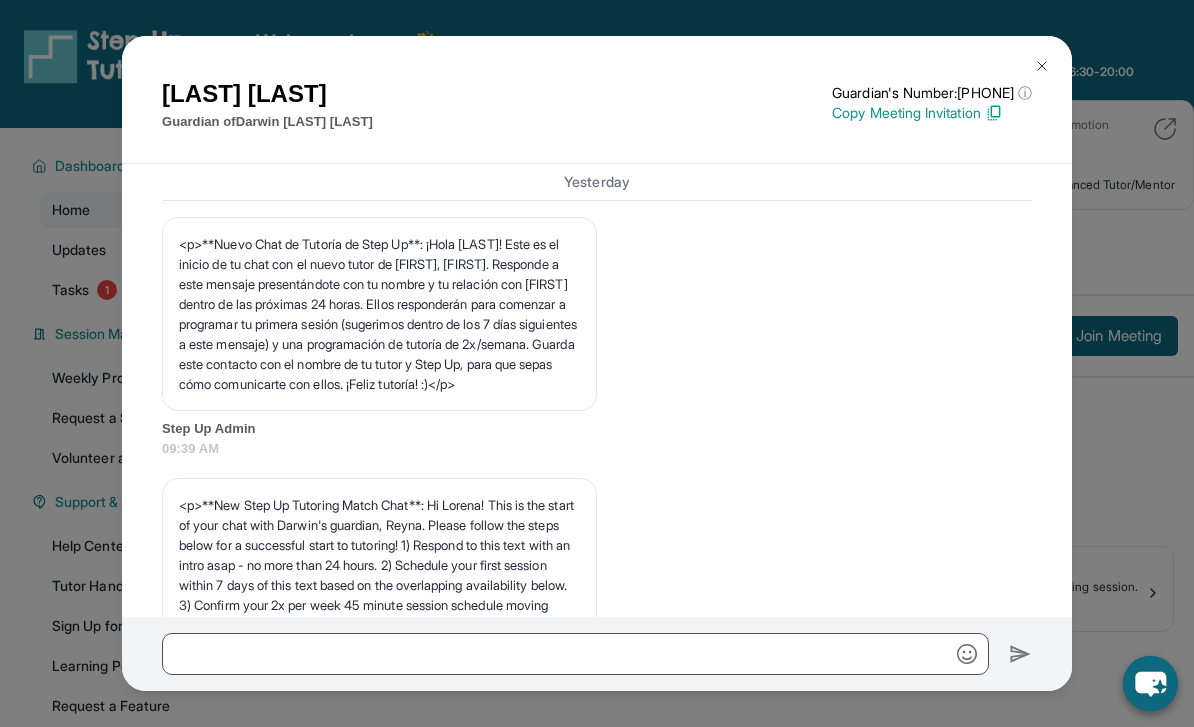 scroll, scrollTop: 2502, scrollLeft: 0, axis: vertical 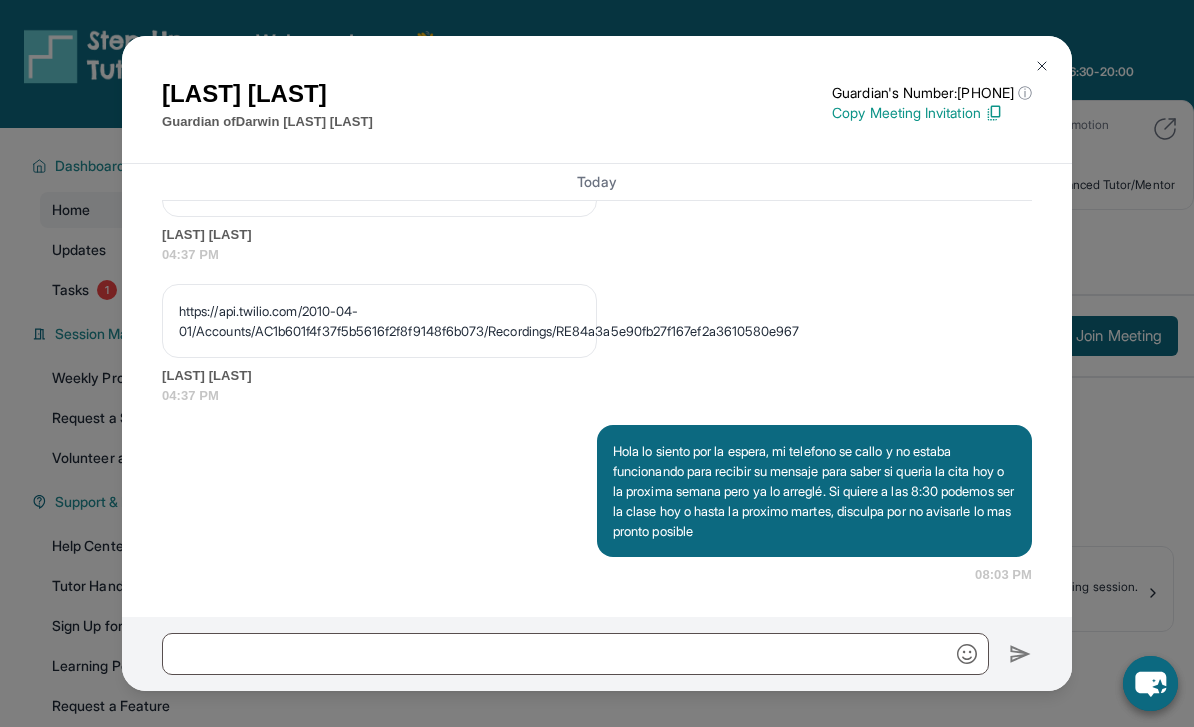 click at bounding box center (1042, 66) 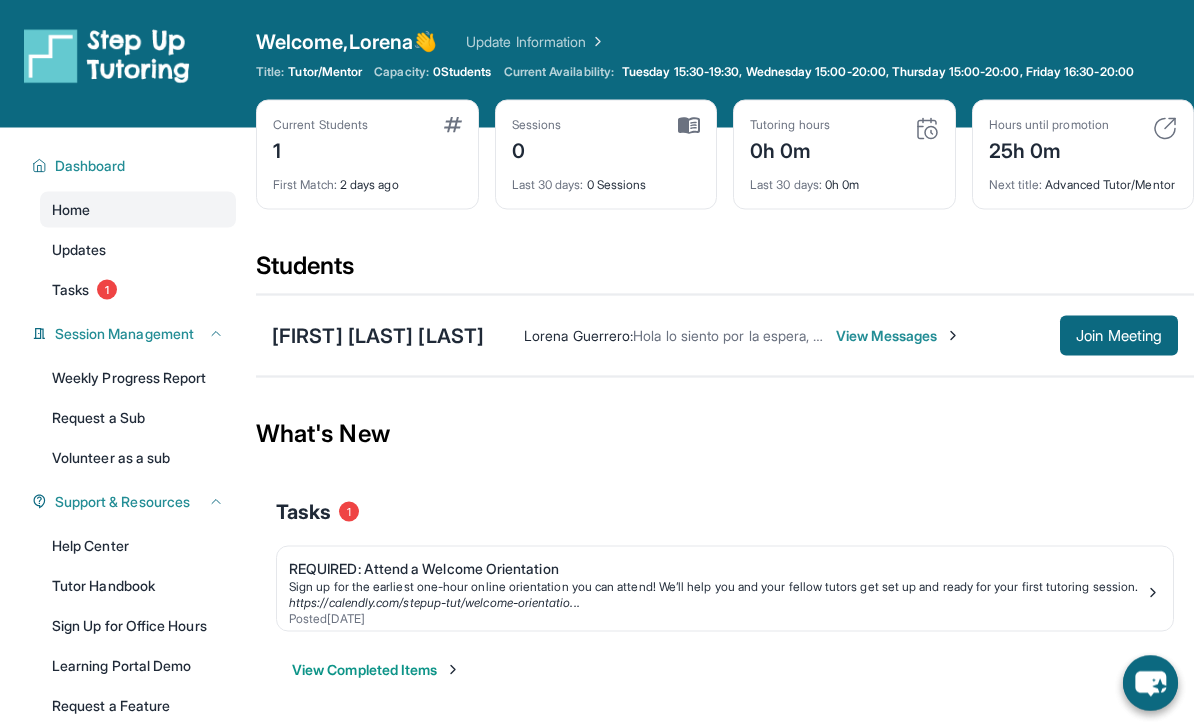 scroll, scrollTop: 0, scrollLeft: 0, axis: both 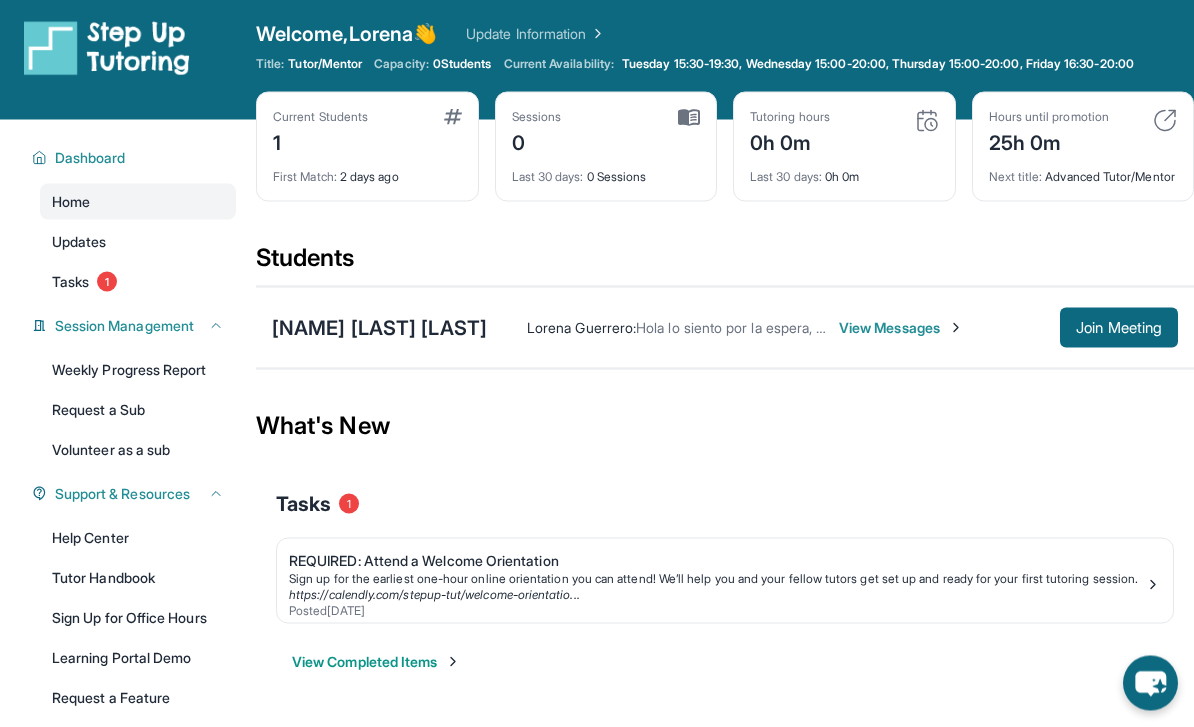 click on "Darwin Aguirre Aguilar Lorena Guerrero :  Hola lo siento por la espera, mi telefono se callo y no estaba funcionando para recibir su mensaje para saber si queria la cita hoy o la proxima semana pero ya lo arreglé. Si quiere a las 8:30 podemos ser la clase hoy o hasta la proximo martes, disculpa por no avisarle lo mas pronto posible  View Messages Join Meeting" at bounding box center [725, 328] 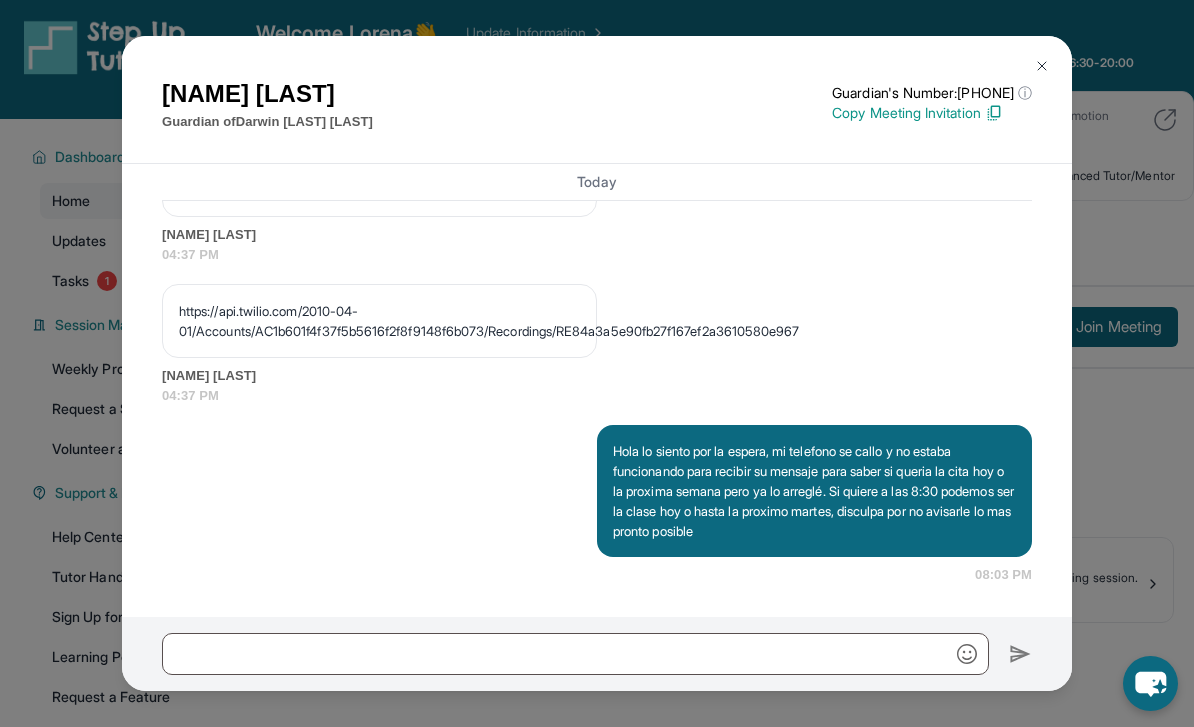 scroll, scrollTop: 2502, scrollLeft: 0, axis: vertical 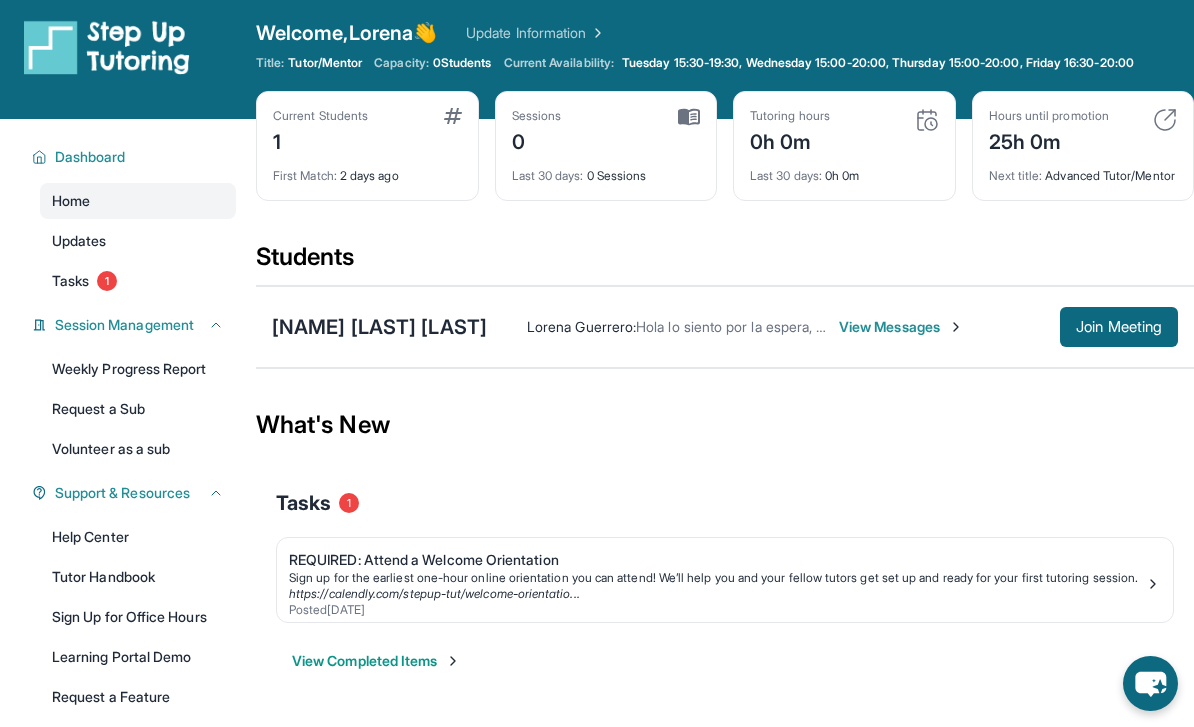 click 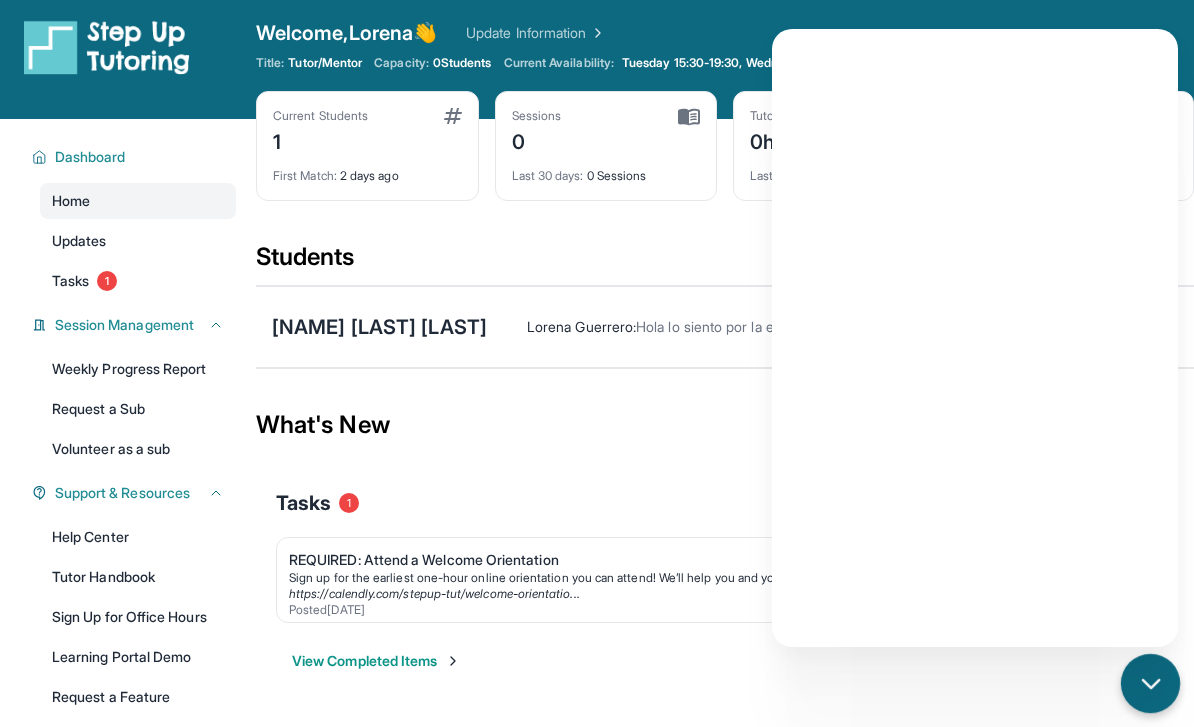 scroll, scrollTop: 132, scrollLeft: 0, axis: vertical 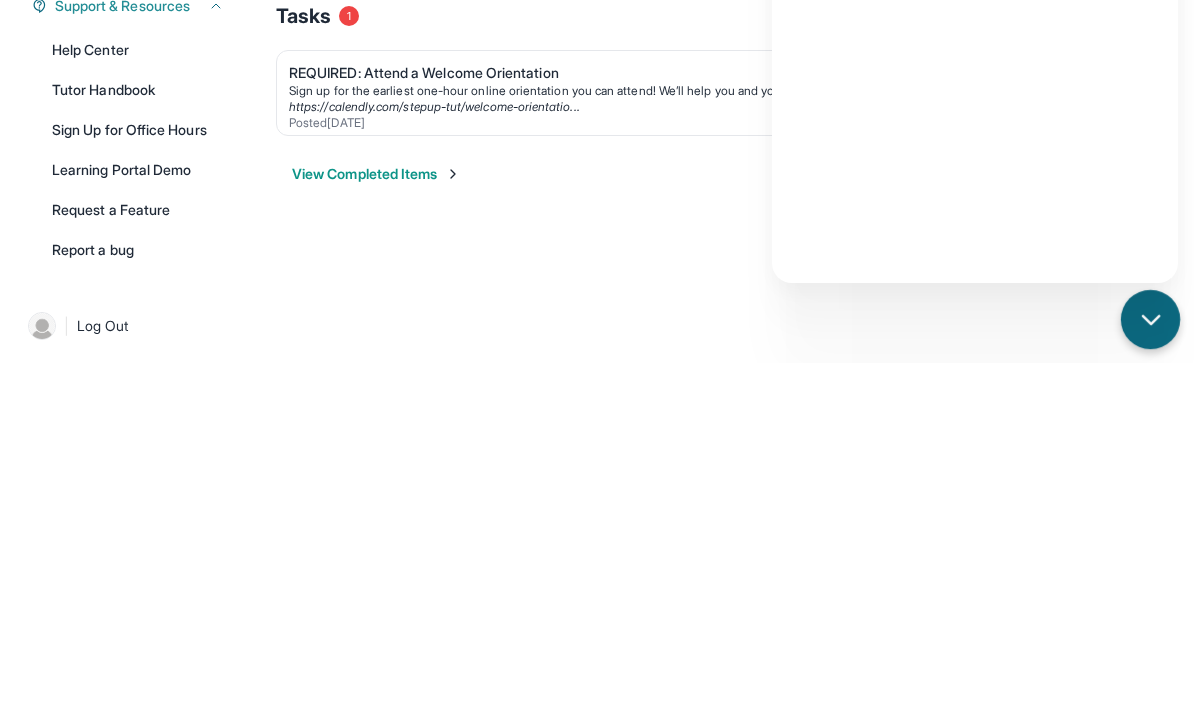 click on "View Completed Items" at bounding box center [725, 538] 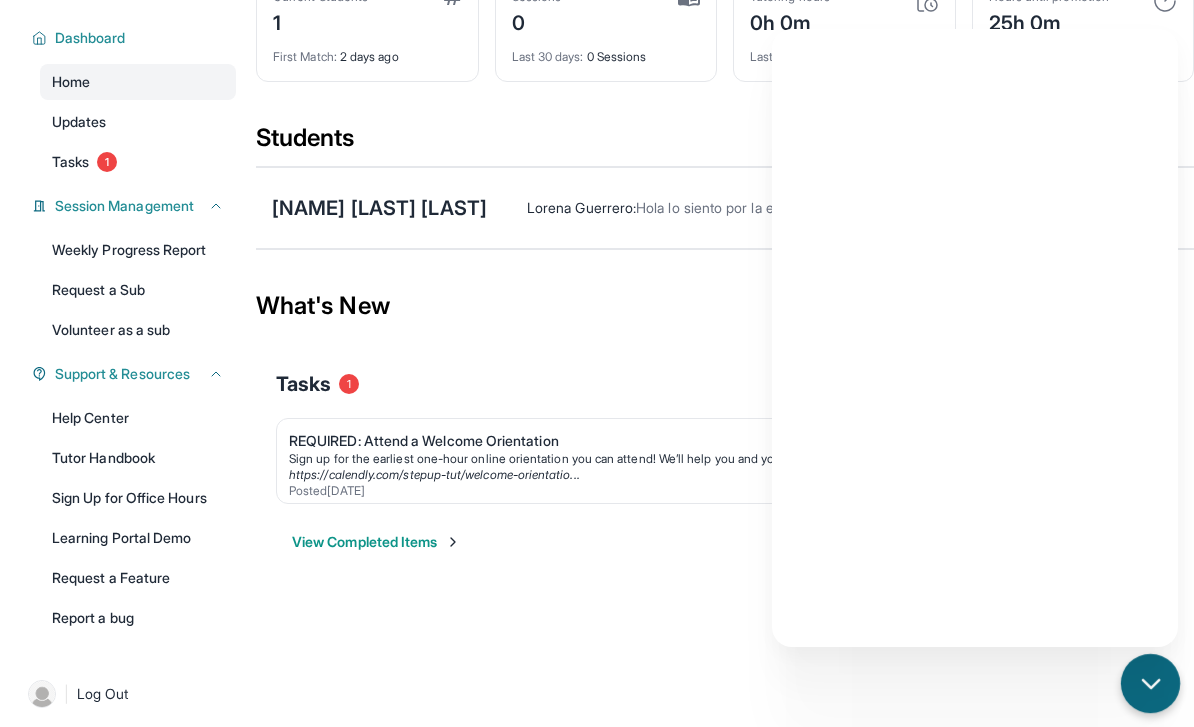 scroll, scrollTop: 192, scrollLeft: 0, axis: vertical 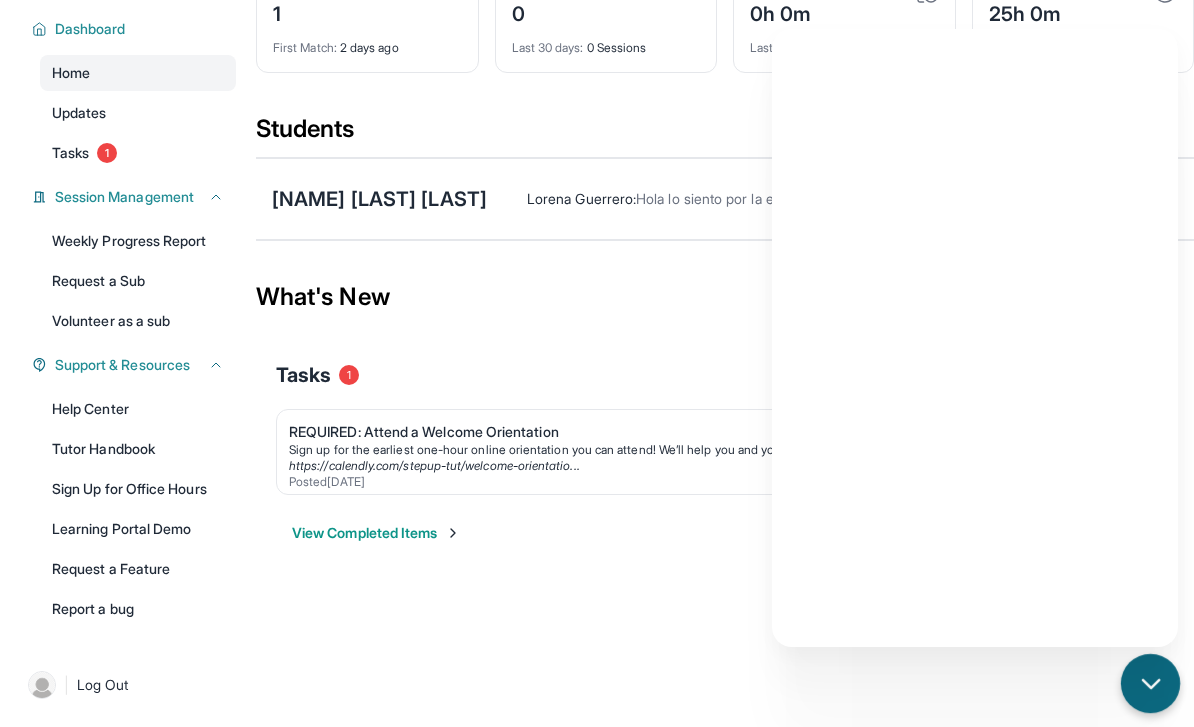 click on "What's New" at bounding box center (725, 297) 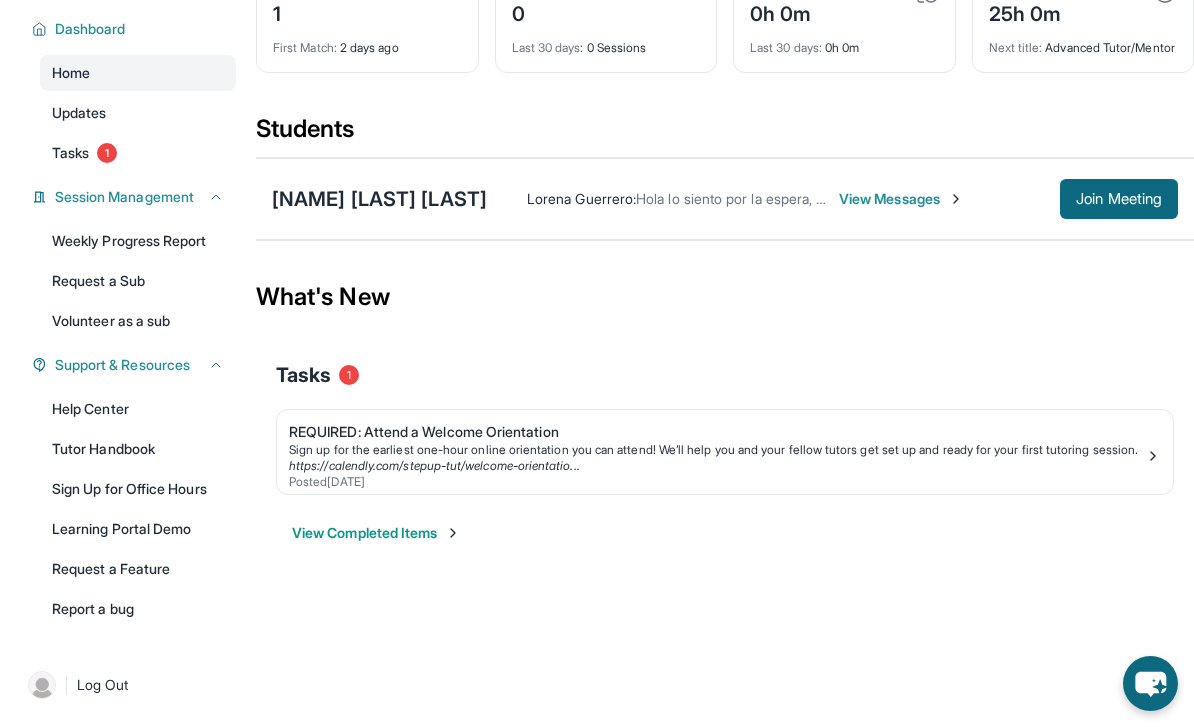 click on "[TUTOR_NAME] : Hola lo siento por la espera, mi telefono se callo y no estaba funcionando para recibir su mensaje para saber si queria la cita hoy o la proxima semana pero ya lo arreglé. Si quiere a las 8:30 podemos ser la clase hoy o hasta la proximo martes, disculpa por no avisarle lo mas pronto posible View Messages Join Meeting" at bounding box center [832, 199] 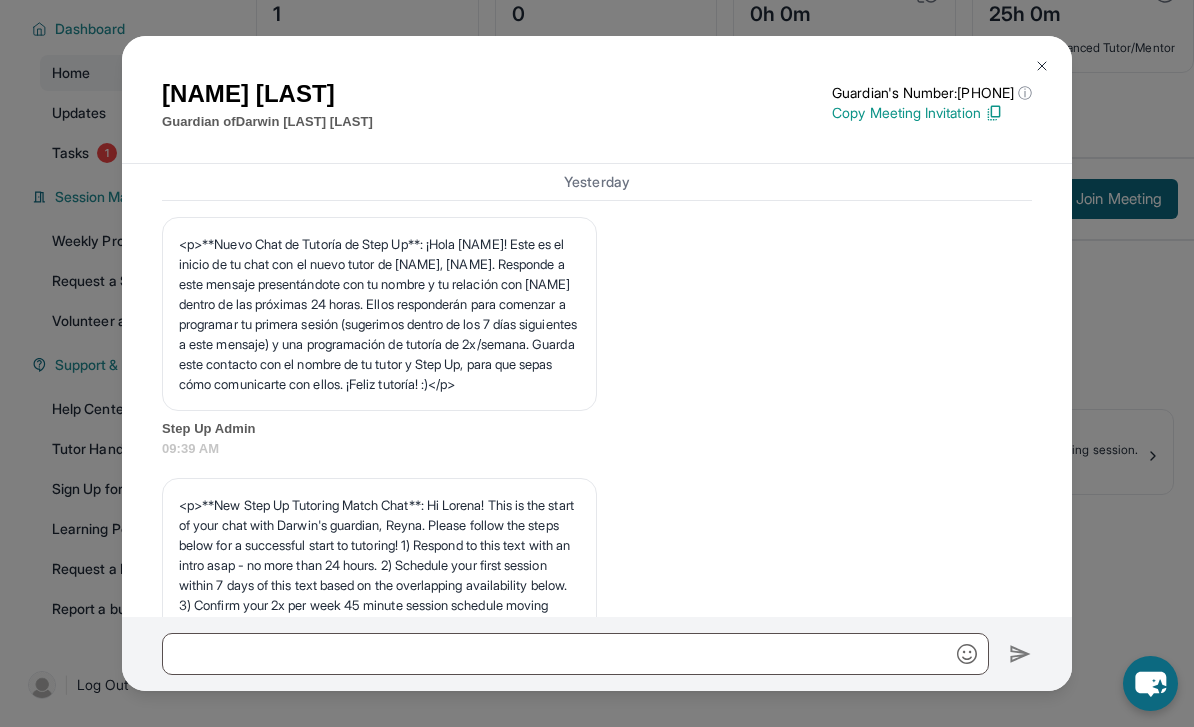scroll, scrollTop: 781, scrollLeft: 0, axis: vertical 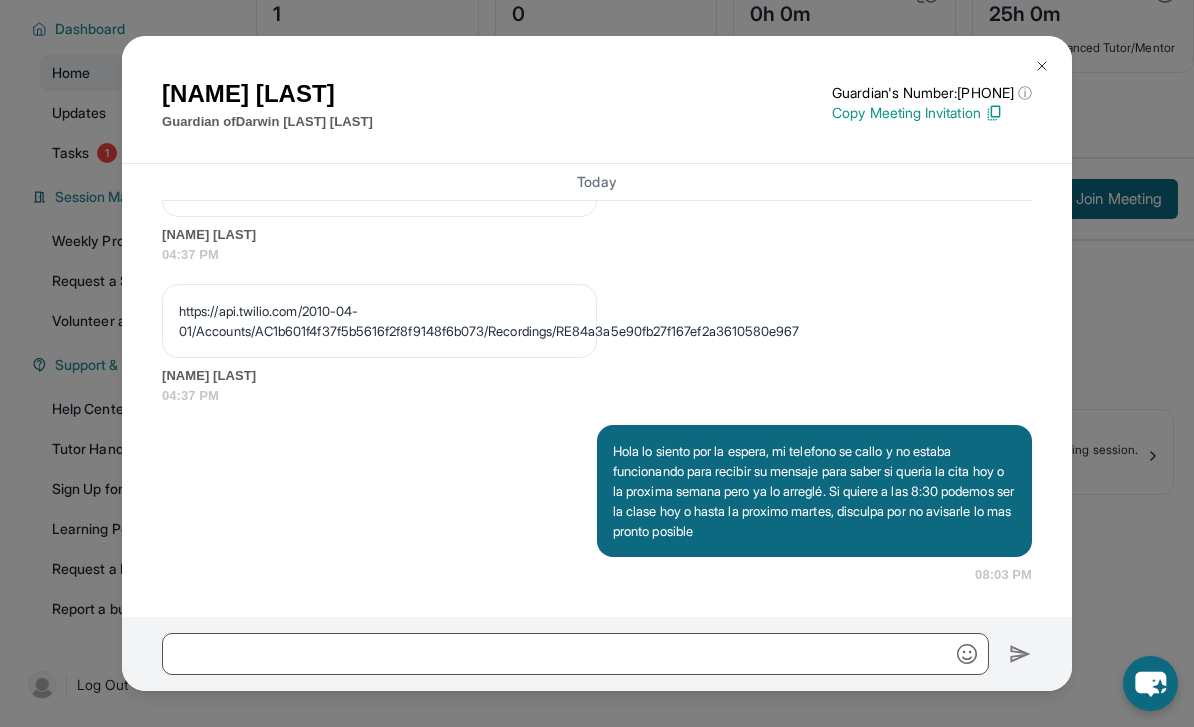 click at bounding box center (1042, 66) 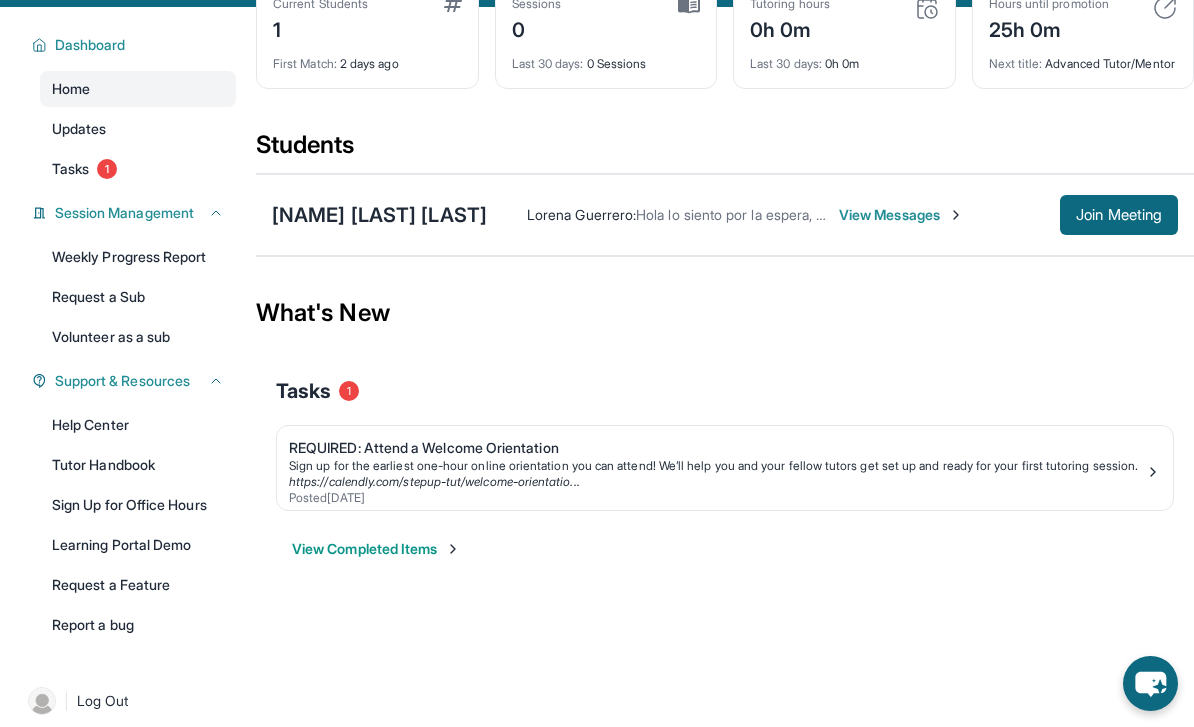 scroll, scrollTop: 0, scrollLeft: 0, axis: both 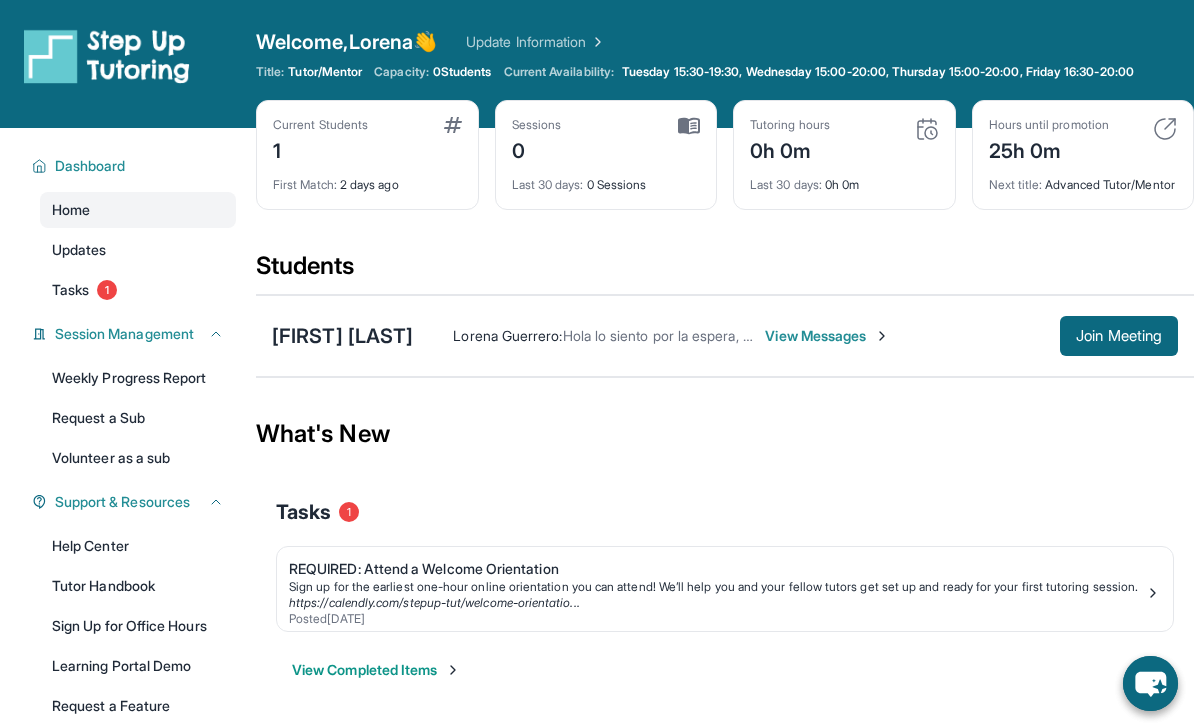 click on "Join Meeting" at bounding box center (1119, 336) 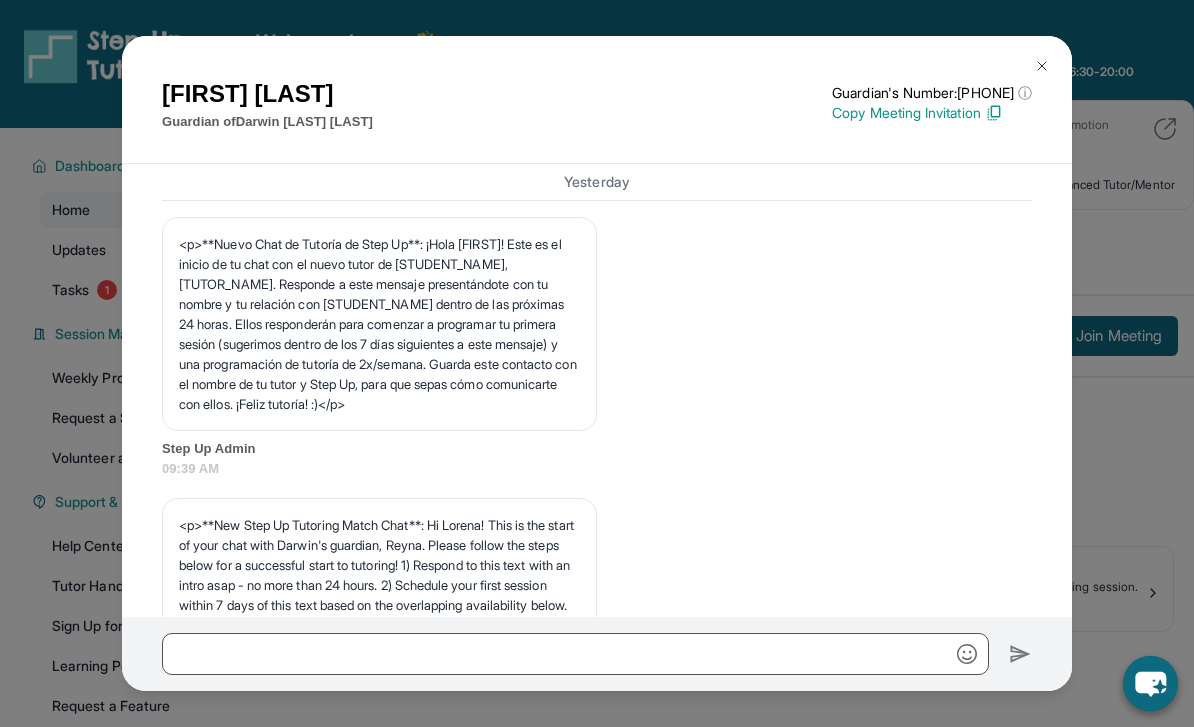scroll, scrollTop: 2172, scrollLeft: 0, axis: vertical 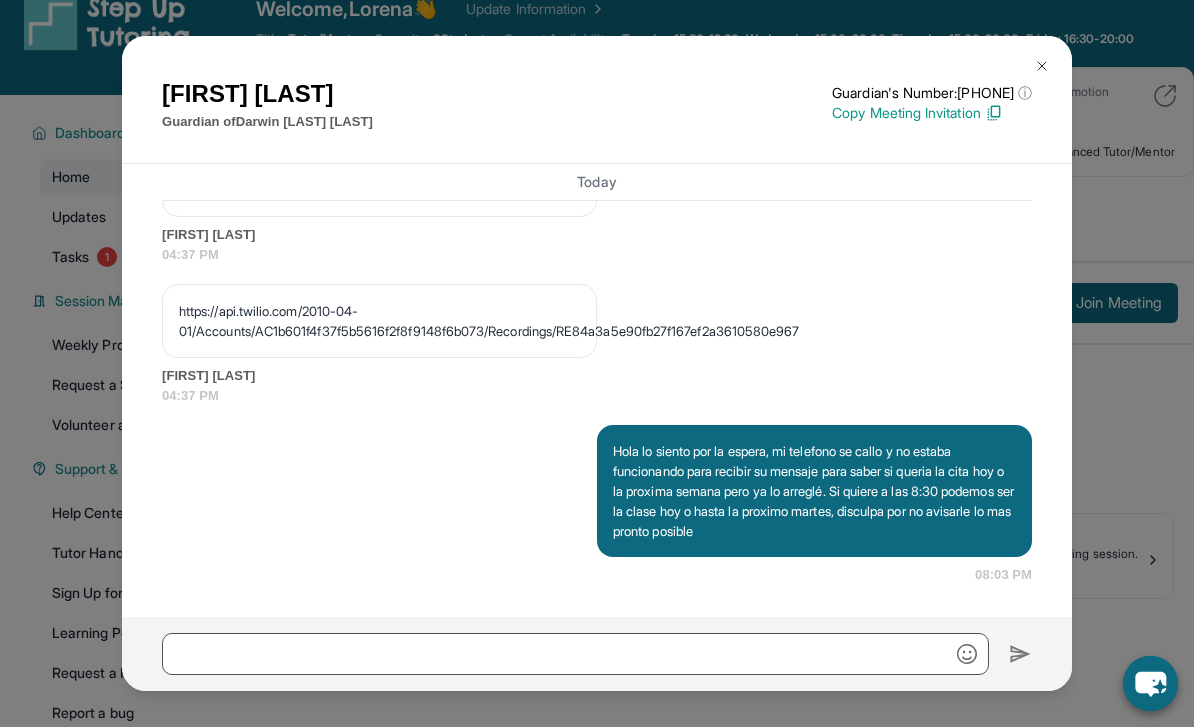 click at bounding box center [1042, 66] 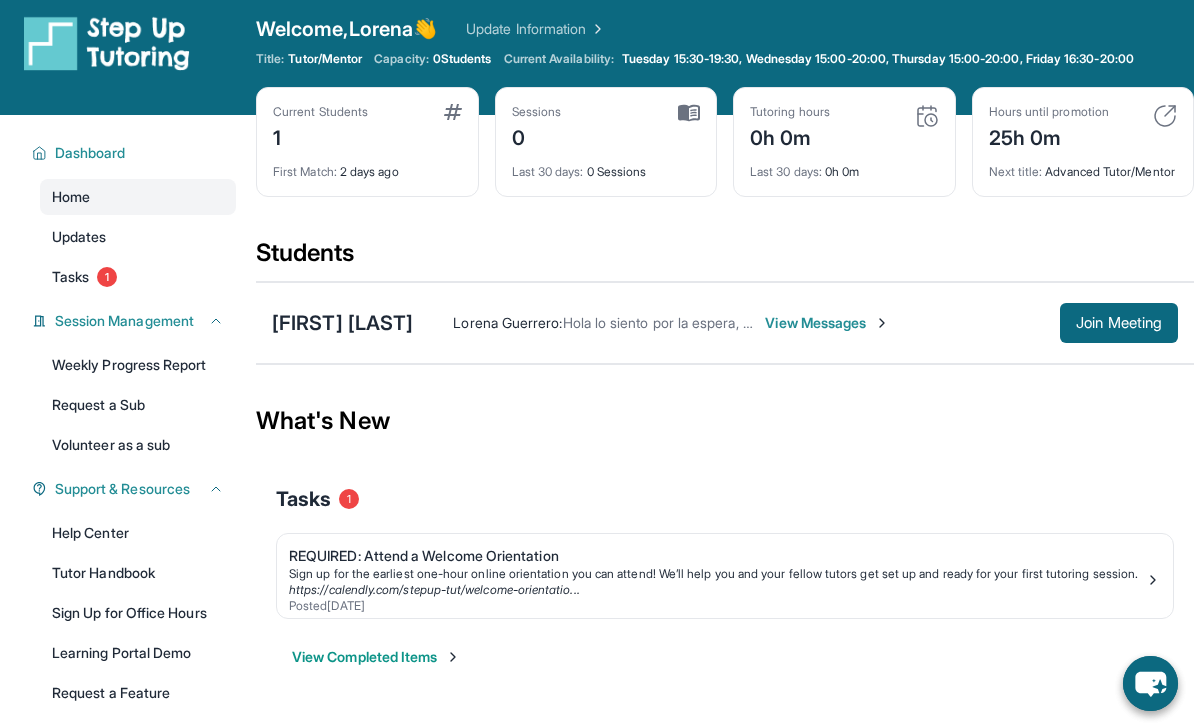 scroll, scrollTop: 0, scrollLeft: 0, axis: both 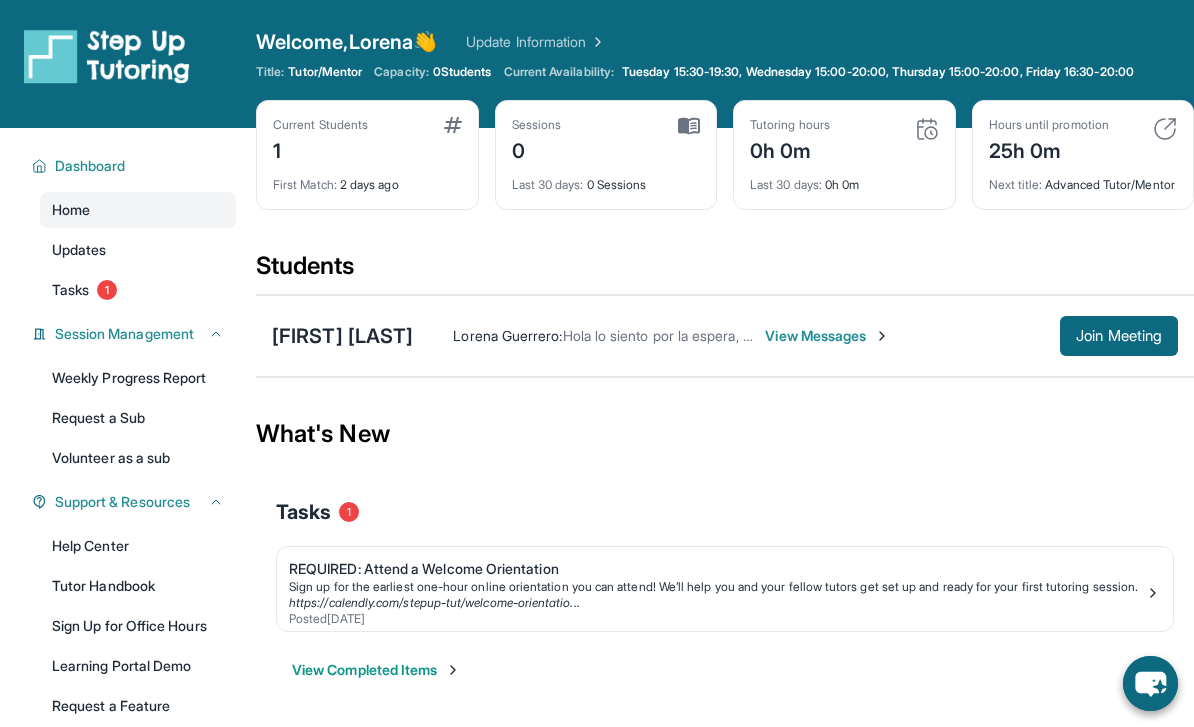 click on "Lorena Guerrero :  Hola lo siento por la espera, mi telefono se callo y no estaba funcionando para recibir su mensaje para saber si queria la cita hoy o la proxima semana pero ya lo arreglé. Si quiere a las 8:30 podemos ser la clase hoy o hasta la proximo martes, disculpa por no avisarle lo mas pronto posible  View Messages Join Meeting" at bounding box center [795, 336] 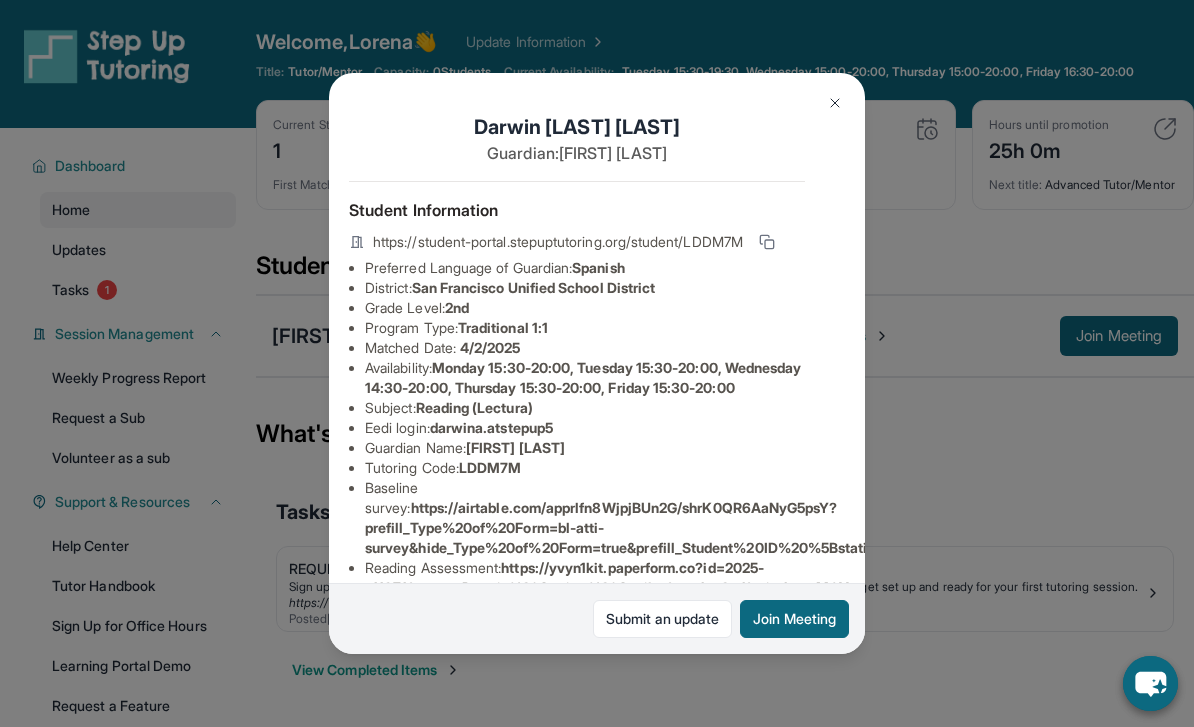 scroll, scrollTop: 0, scrollLeft: 19, axis: horizontal 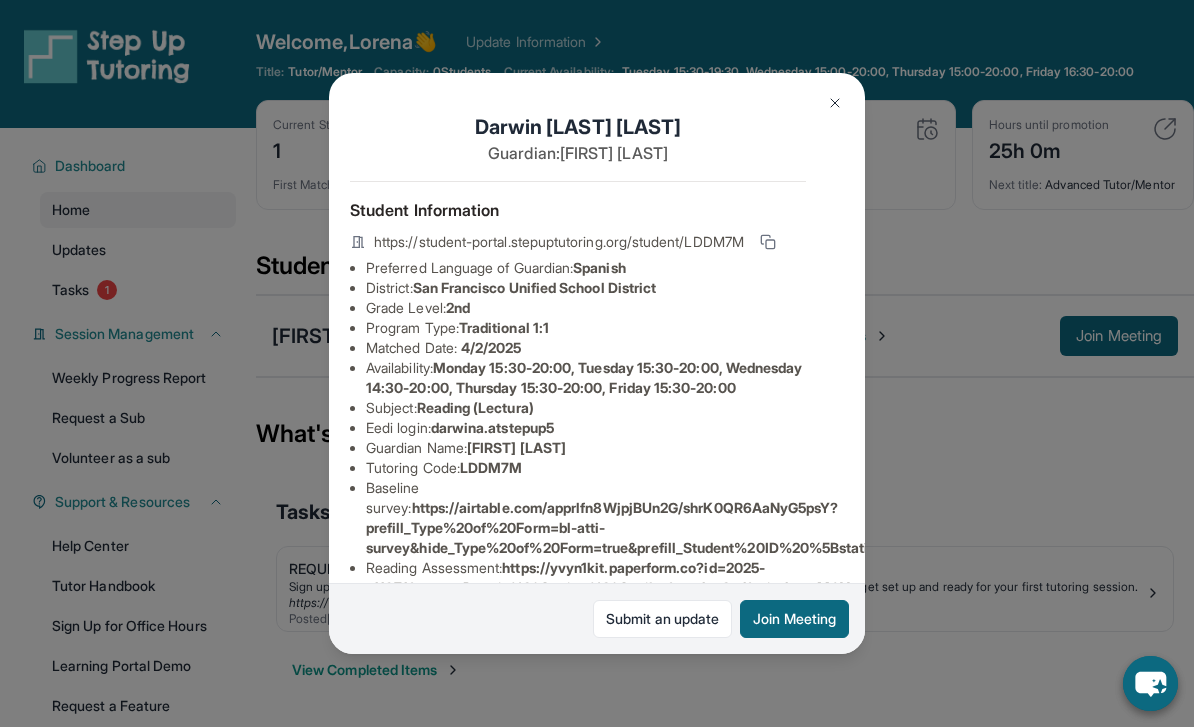 click on "Darwin   Aguirre Aguilar Guardian:  Reyna   Aguilar Student Information https://student-portal.stepuptutoring.org/student/LDDM7M Preferred Language of Guardian:  Spanish District:  San Francisco Unified School District Grade Level:  2nd Program Type:  Traditional 1:1 Matched Date:   4/2/2025 Availability:  Monday 15:30-20:00, Tuesday 15:30-20:00, Wednesday 14:30-20:00, Thursday 15:30-20:00, Friday 15:30-20:00 Subject :  Reading (Lectura) Eedi login :  darwina.atstepup5 Guardian Name :  Reyna Aguilar Tutoring Code :  LDDM7M Baseline survey :  https://airtable.com/apprlfn8WjpjBUn2G/shrK0QR6AaNyG5psY?prefill_Type%20of%20Form=bl-atti-survey&hide_Type%20of%20Form=true&prefill_Student%20ID%20%5Bstatic%5D=recpr3HcFICLKPwd7&hide_Student%20ID%20%5Bstatic%5D=true Reading Assessment :  https://yvyn1kit.paperform.co?id=2025-s11971&name=Darwin%20Aguirre%20Aguilar&grade=2nd&window=MOY Assigned Meeting Time :  Tuesday 3:30 pm - 4:30 pm PST, Thursday 3:30 pm - 4:30 pm PST Temporary tutoring link :  :  :  :  EEDI Password :" at bounding box center (597, 363) 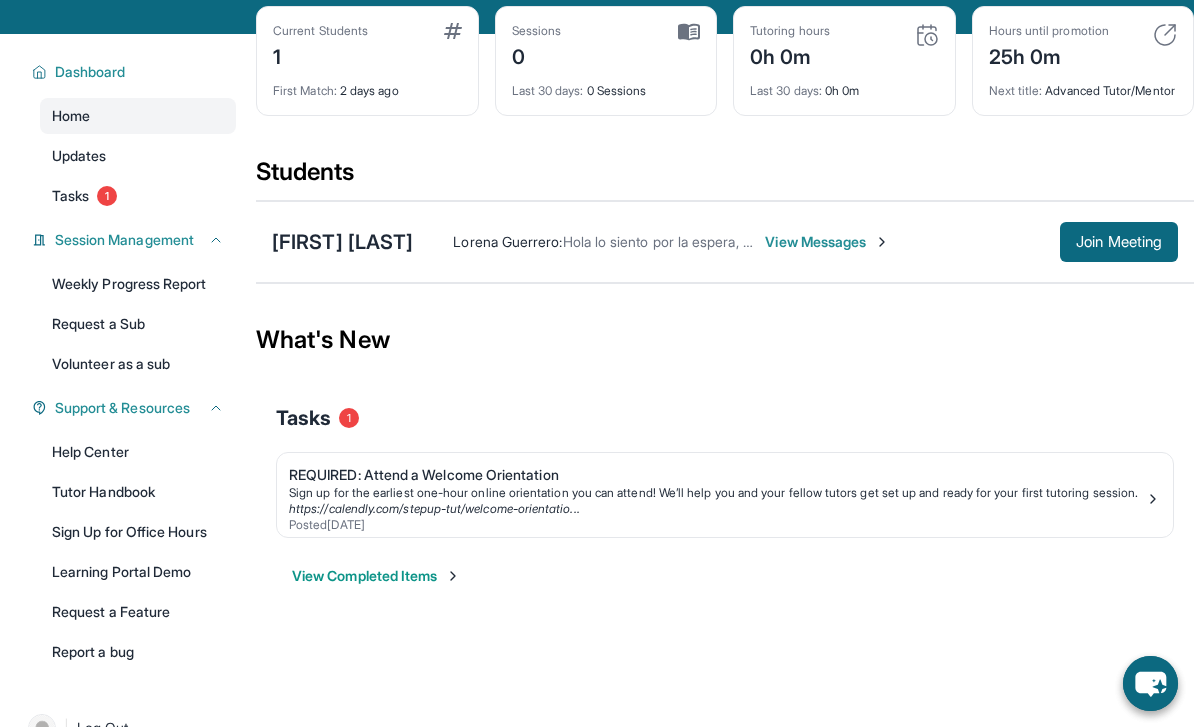 scroll, scrollTop: 0, scrollLeft: 0, axis: both 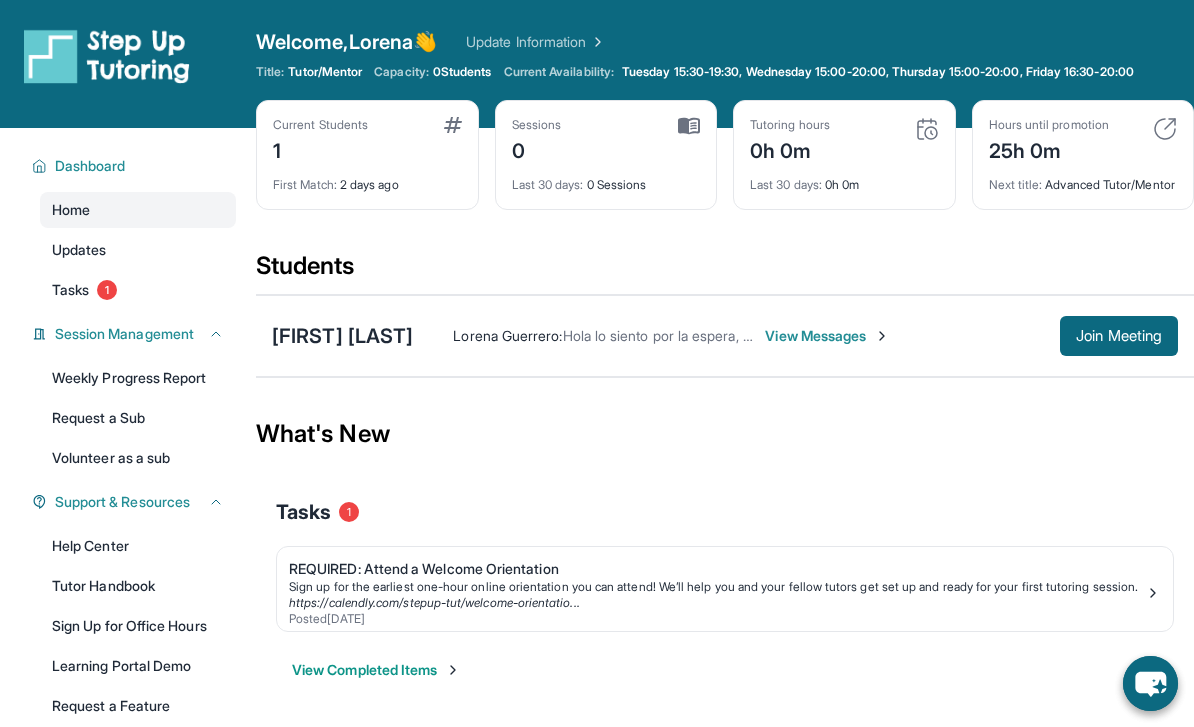 click on "View Messages" at bounding box center [827, 336] 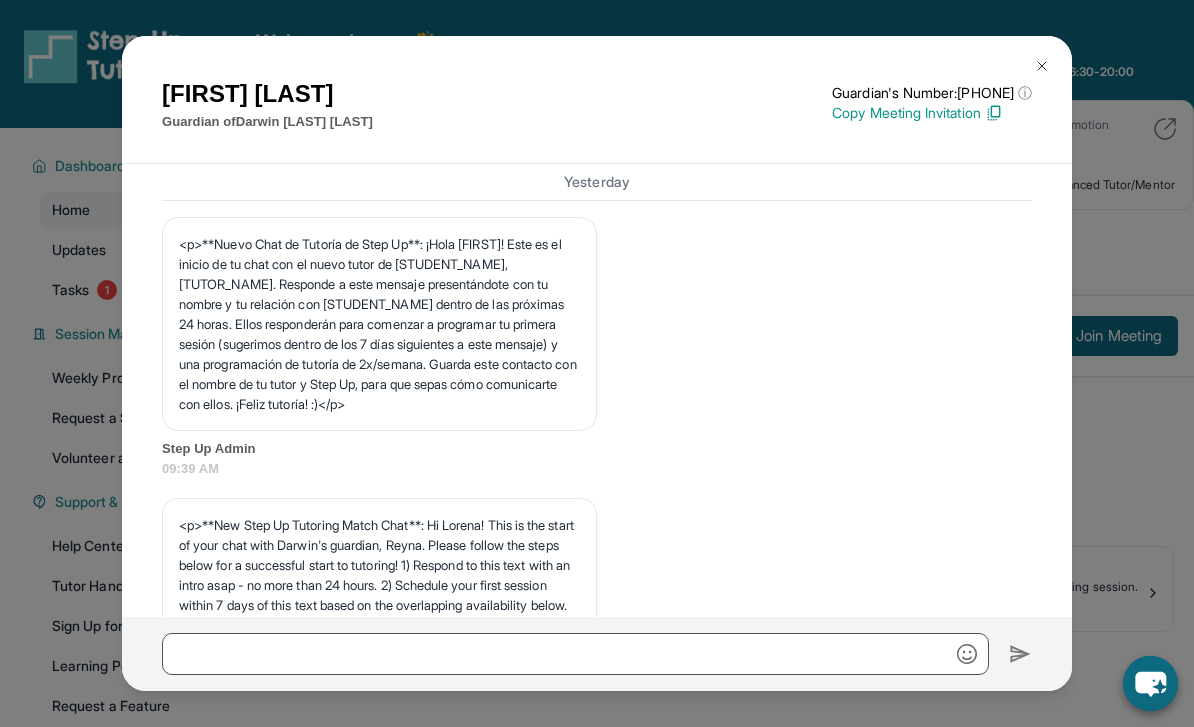 scroll, scrollTop: 2327, scrollLeft: 0, axis: vertical 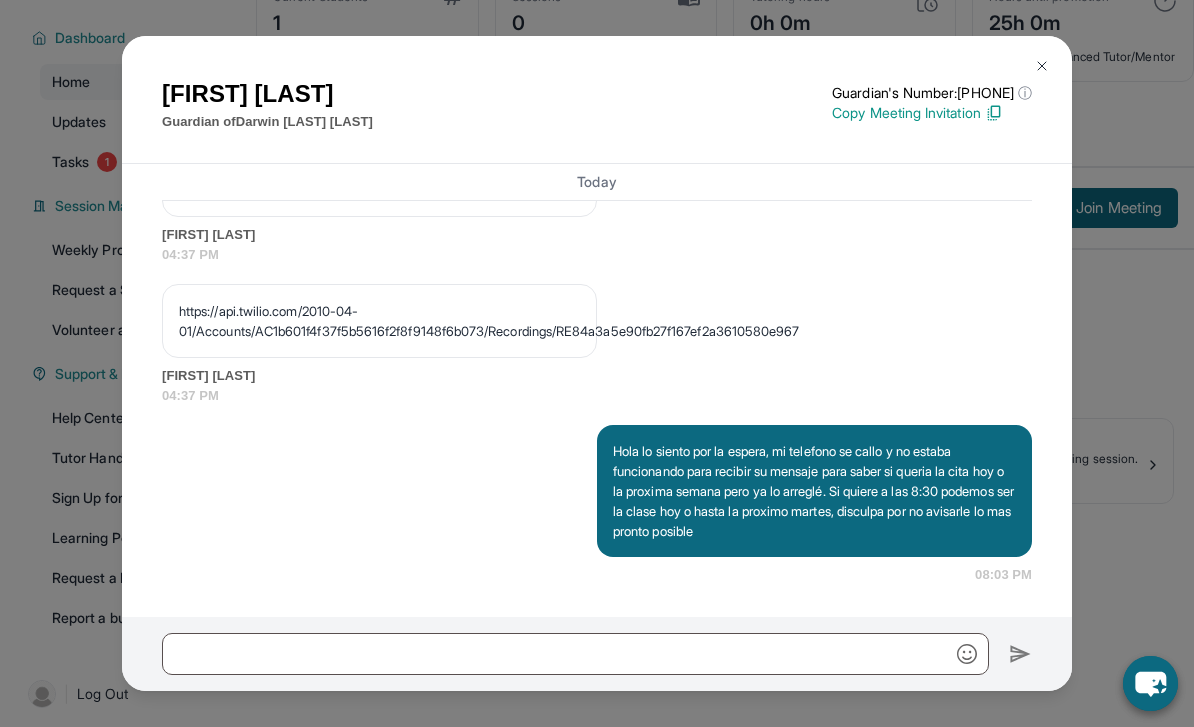 click on "Reyna   Aguilar Guardian of  Darwin   Aguirre Aguilar Guardian's Number:  +18779599489 ⓘ This isn't the guardian's real number — it's a private forwarding number that keeps their info safe while still letting you text them. Copy Meeting Invitation" at bounding box center (597, 104) 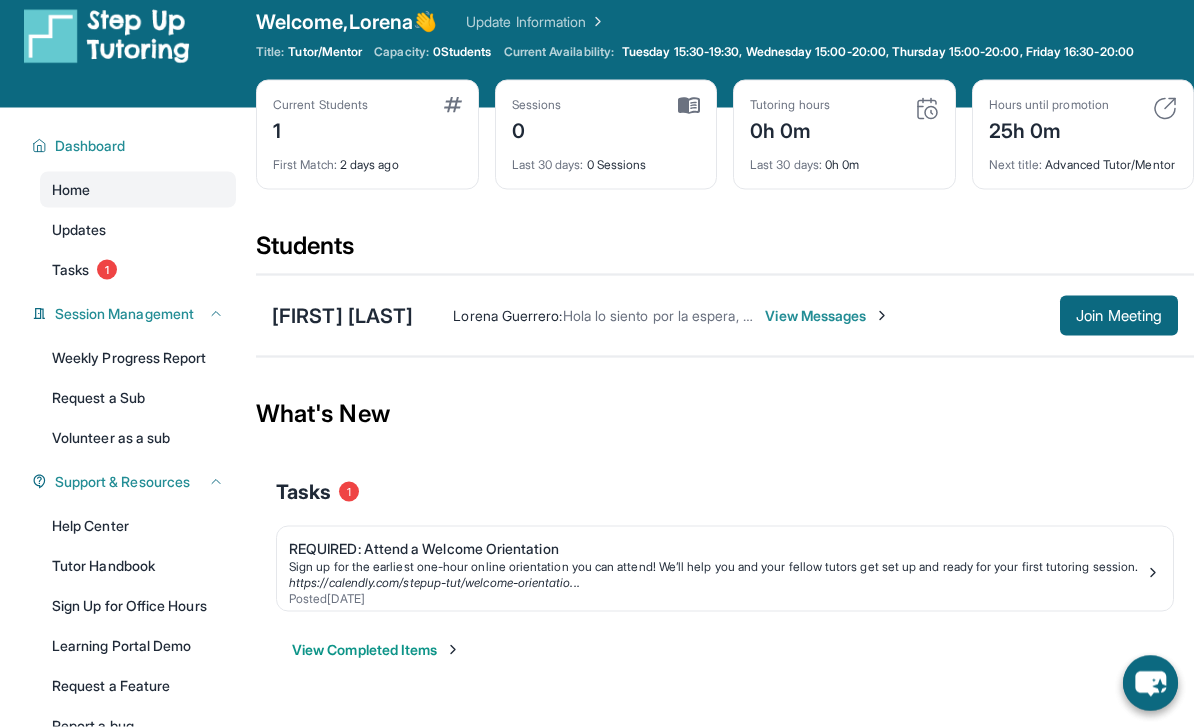 click on "1" at bounding box center (107, 270) 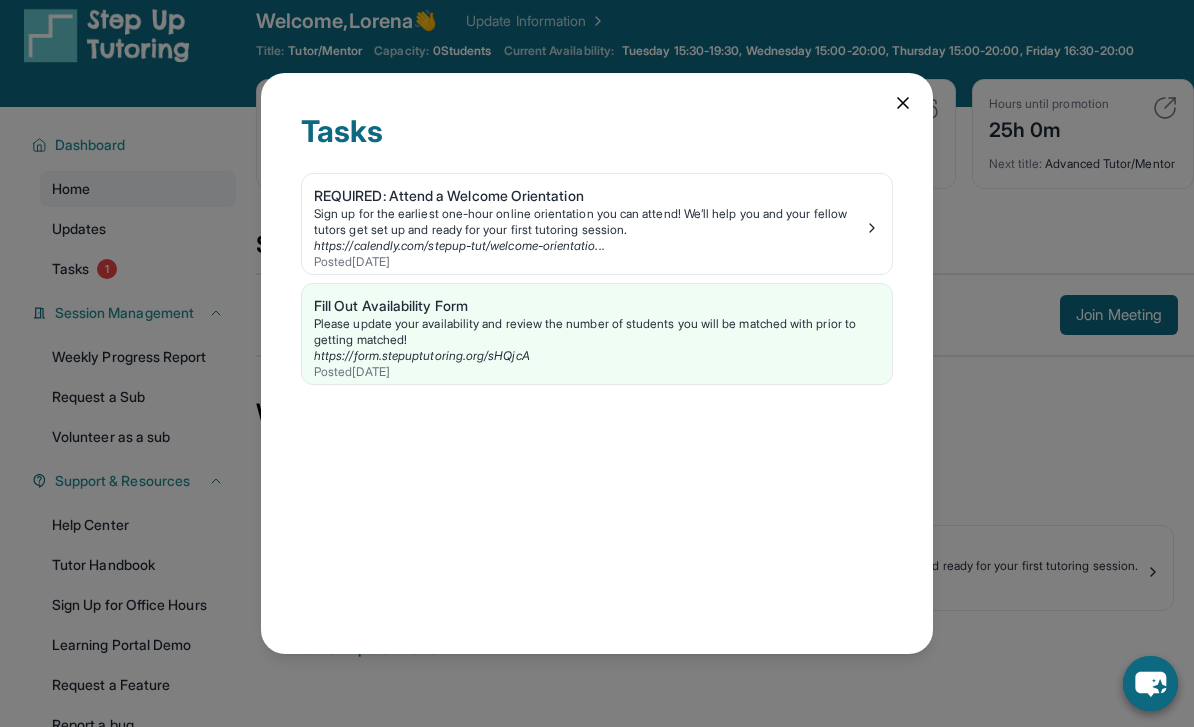 click 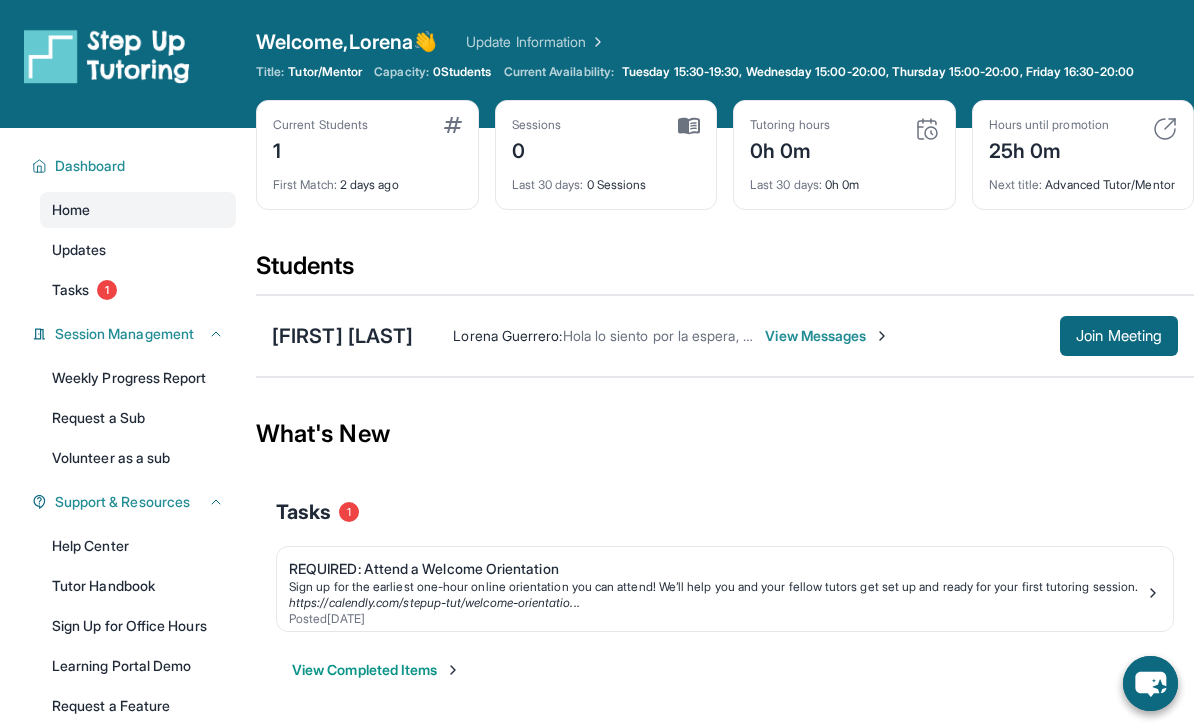 click on "Join Meeting" at bounding box center (1119, 336) 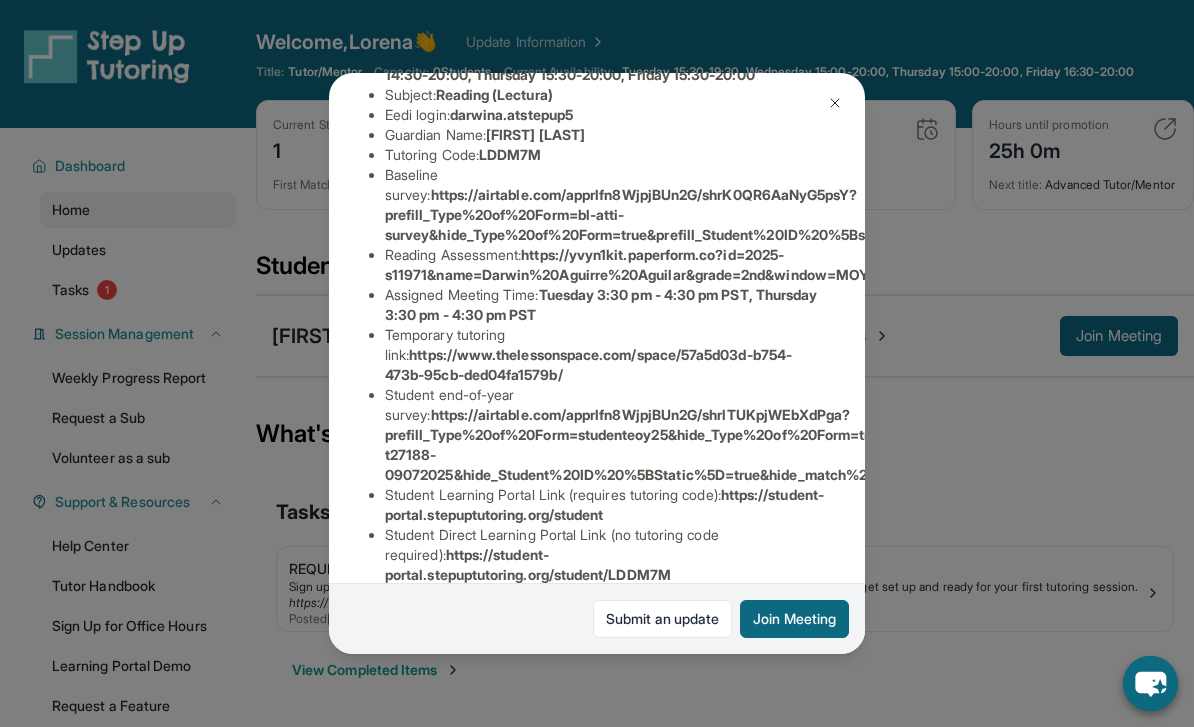 click on "Join Meeting" at bounding box center (794, 619) 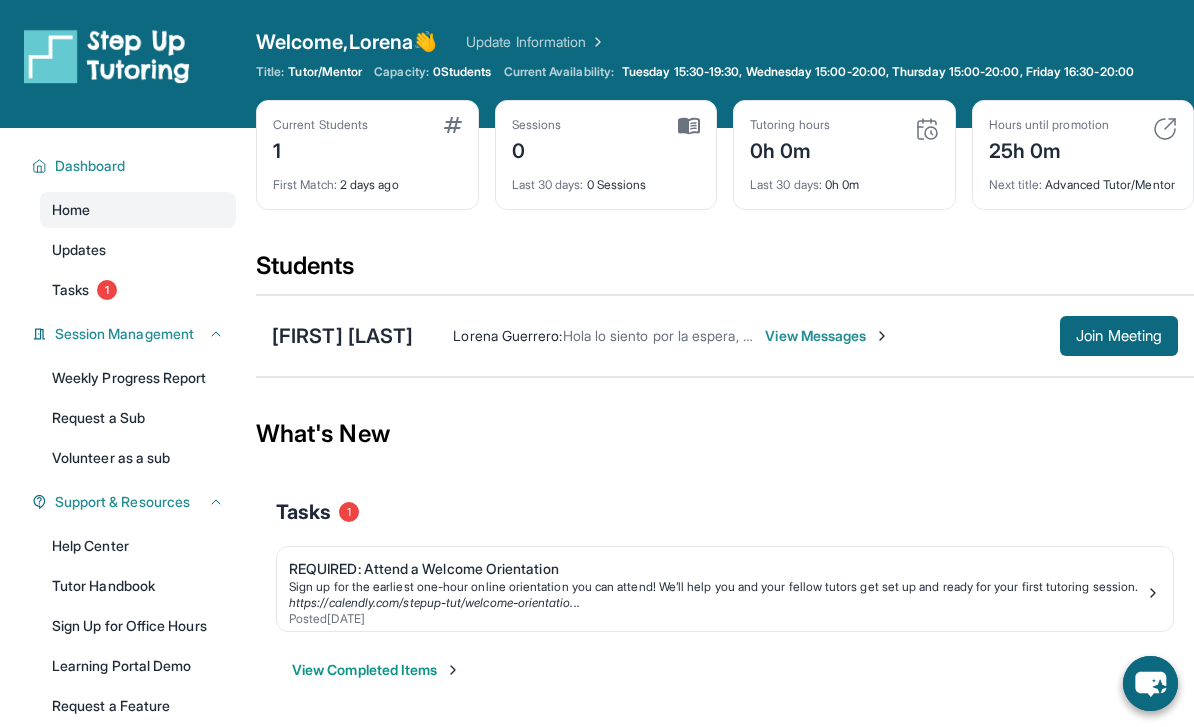 click on "Join Meeting" at bounding box center [1119, 336] 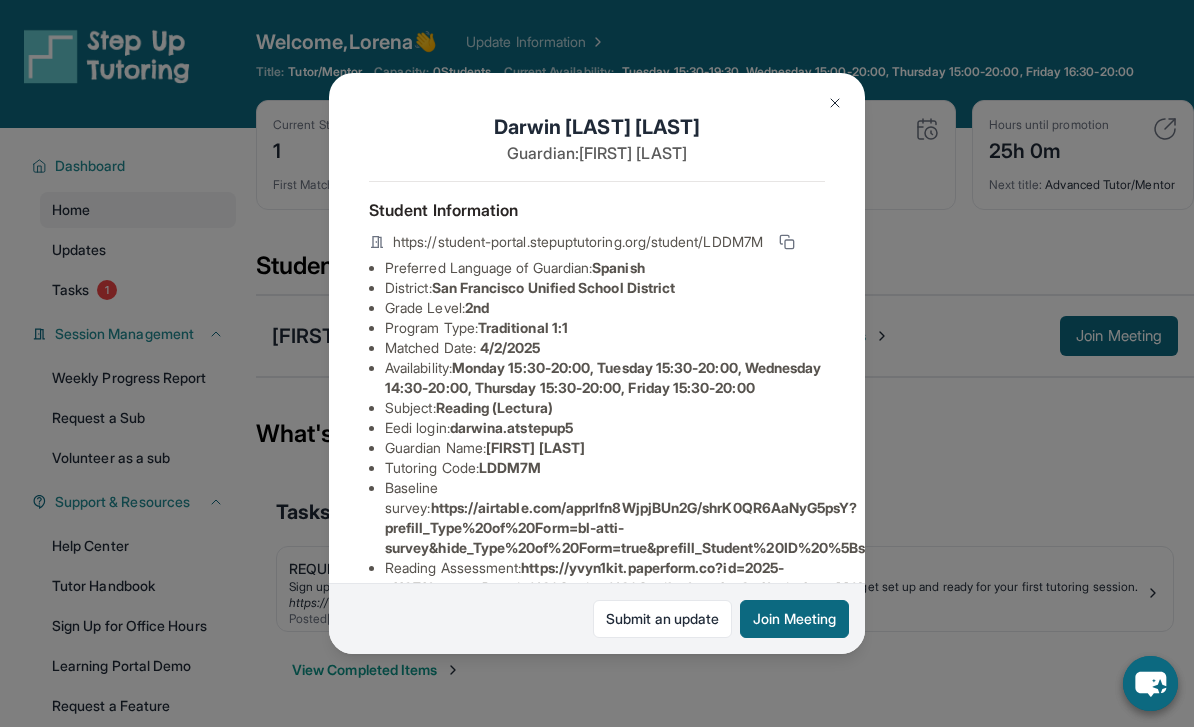 click on "Join Meeting" at bounding box center [794, 619] 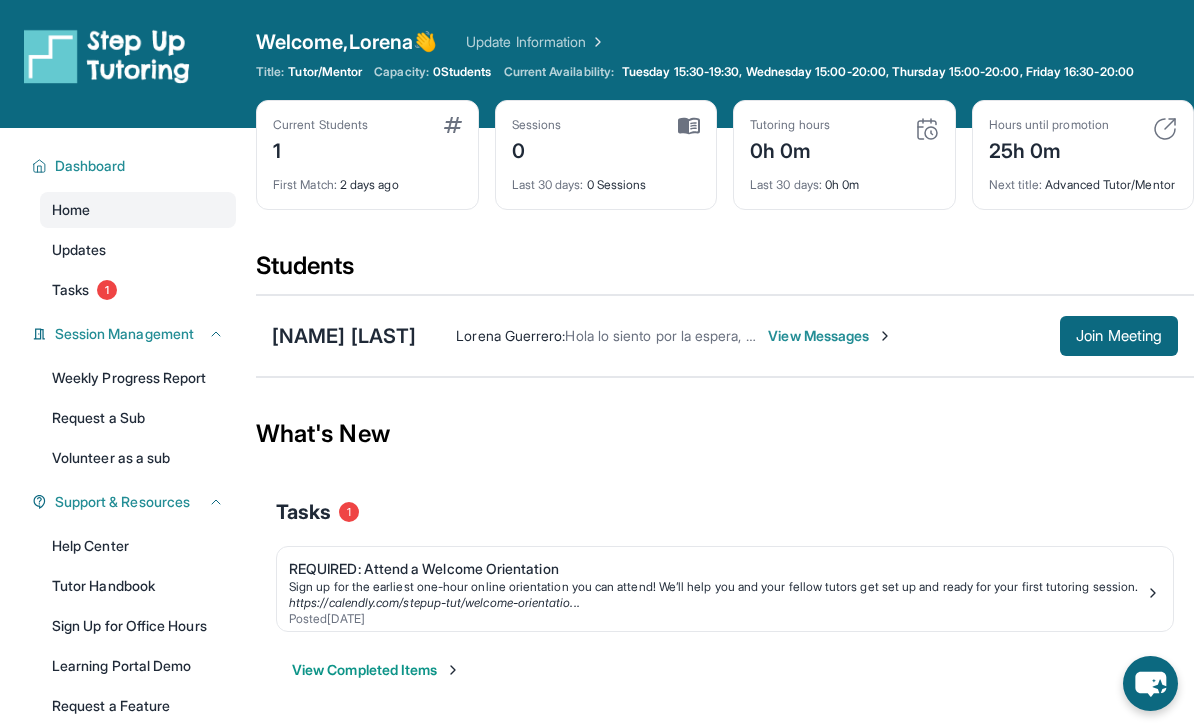 scroll, scrollTop: 29, scrollLeft: 0, axis: vertical 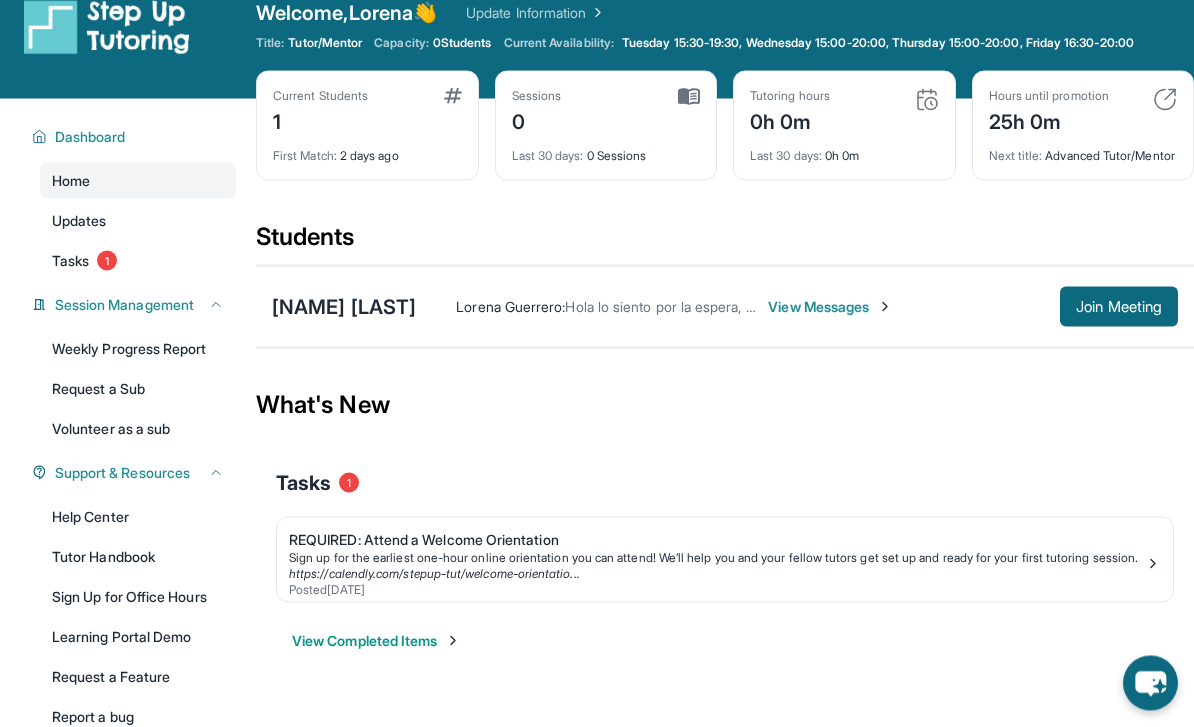 click on "View Messages" at bounding box center (830, 307) 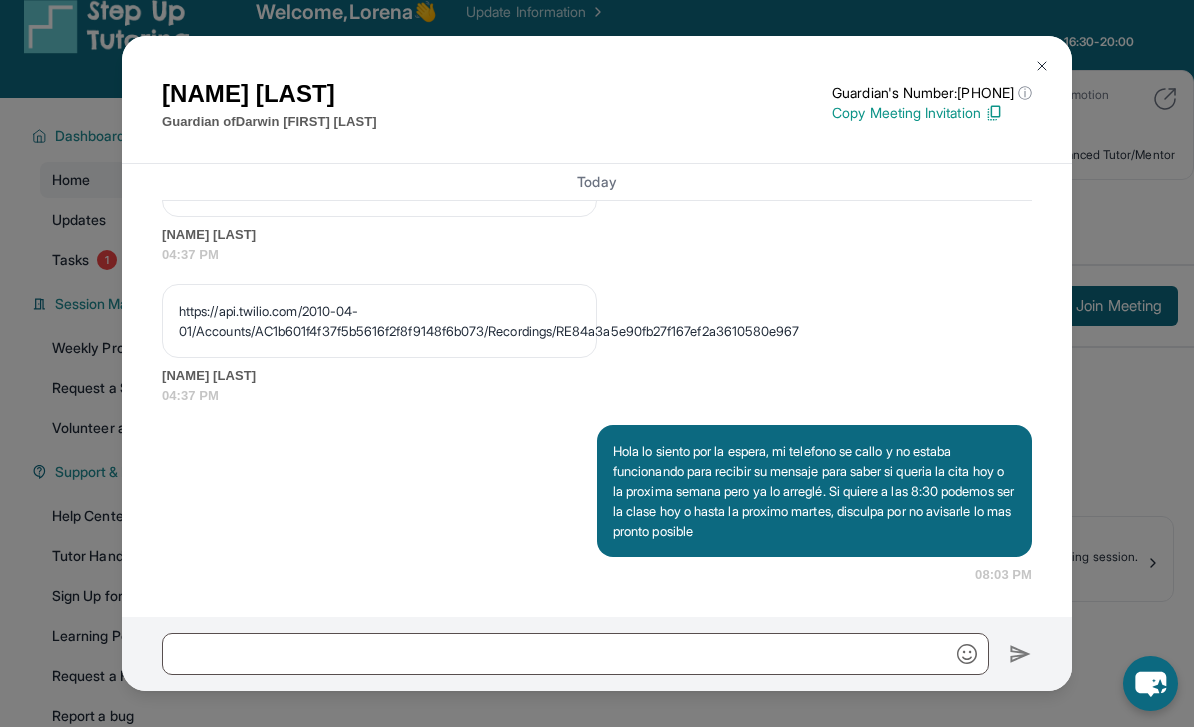 scroll, scrollTop: 2502, scrollLeft: 0, axis: vertical 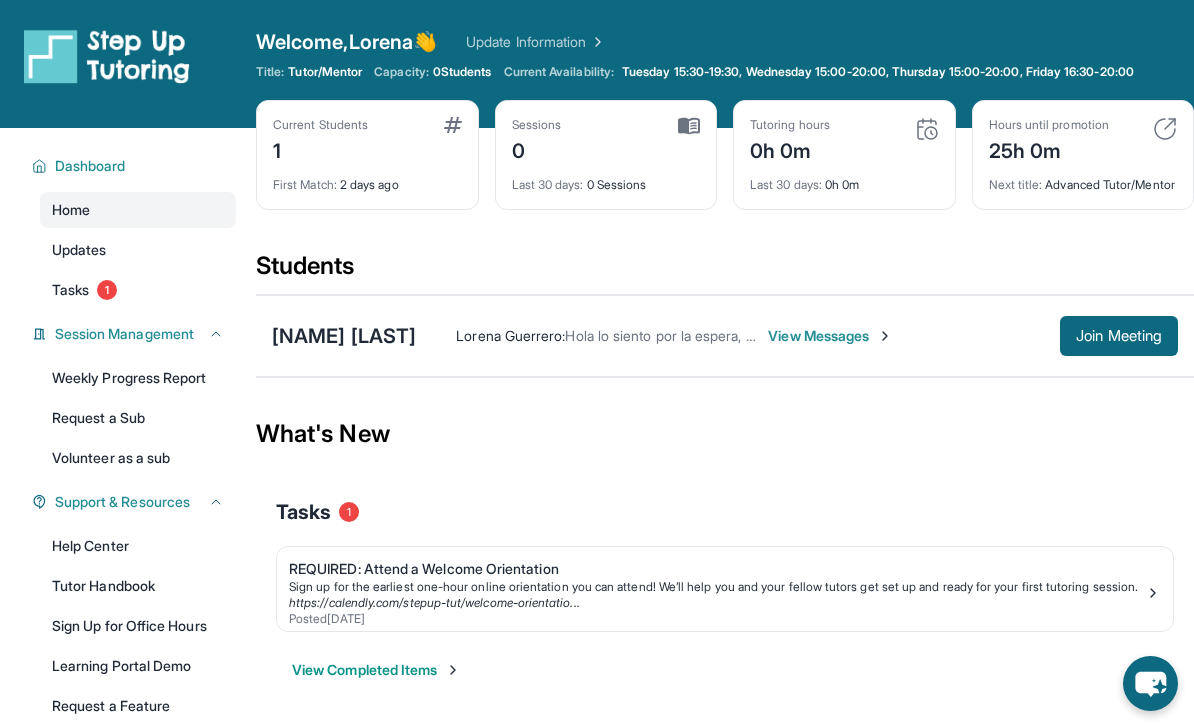 click on "Students" at bounding box center (725, 272) 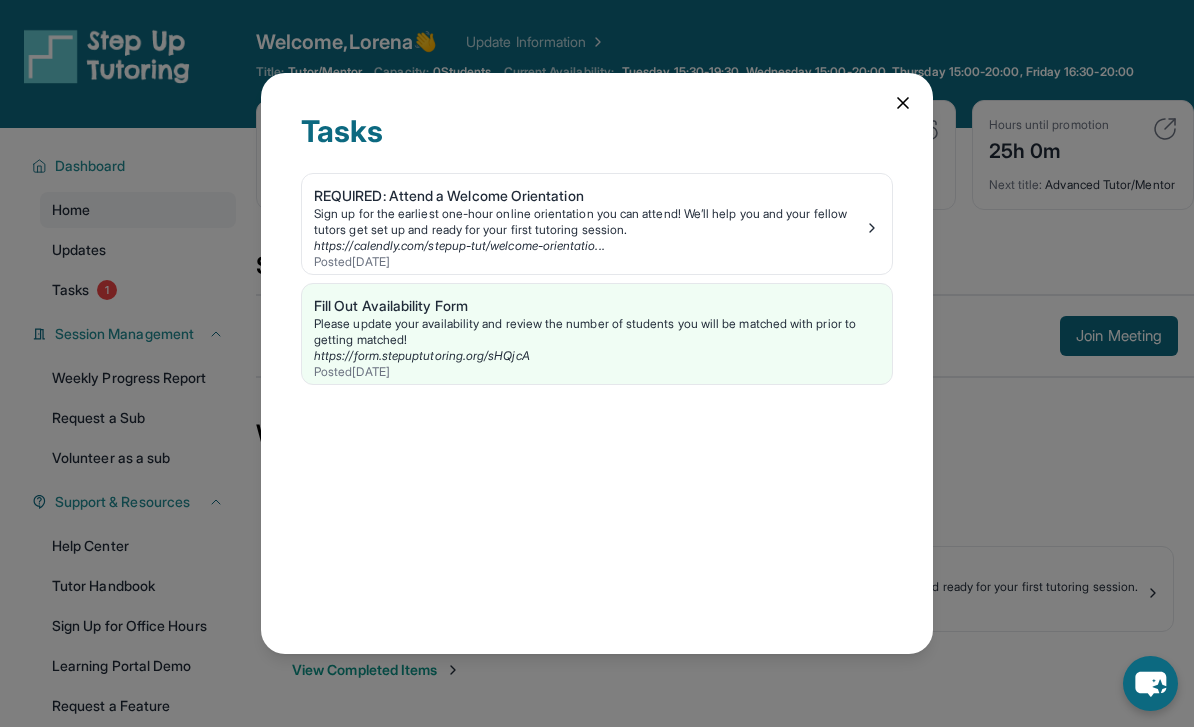 click 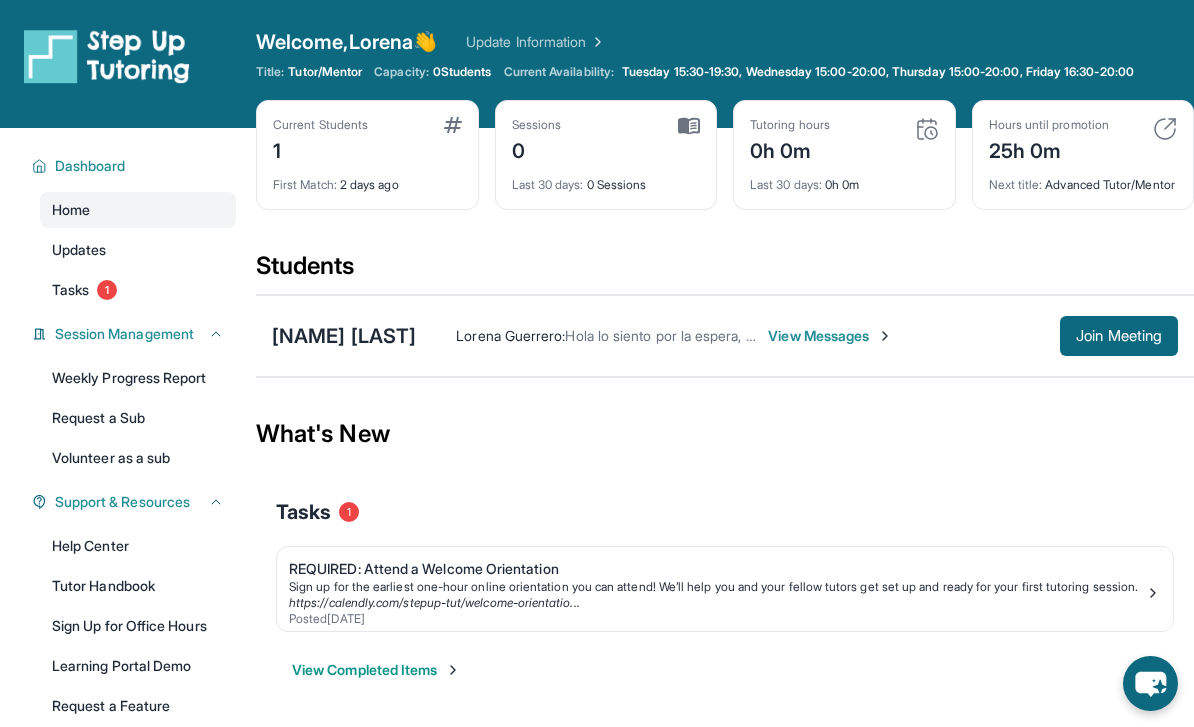 click on "Updates" at bounding box center [138, 250] 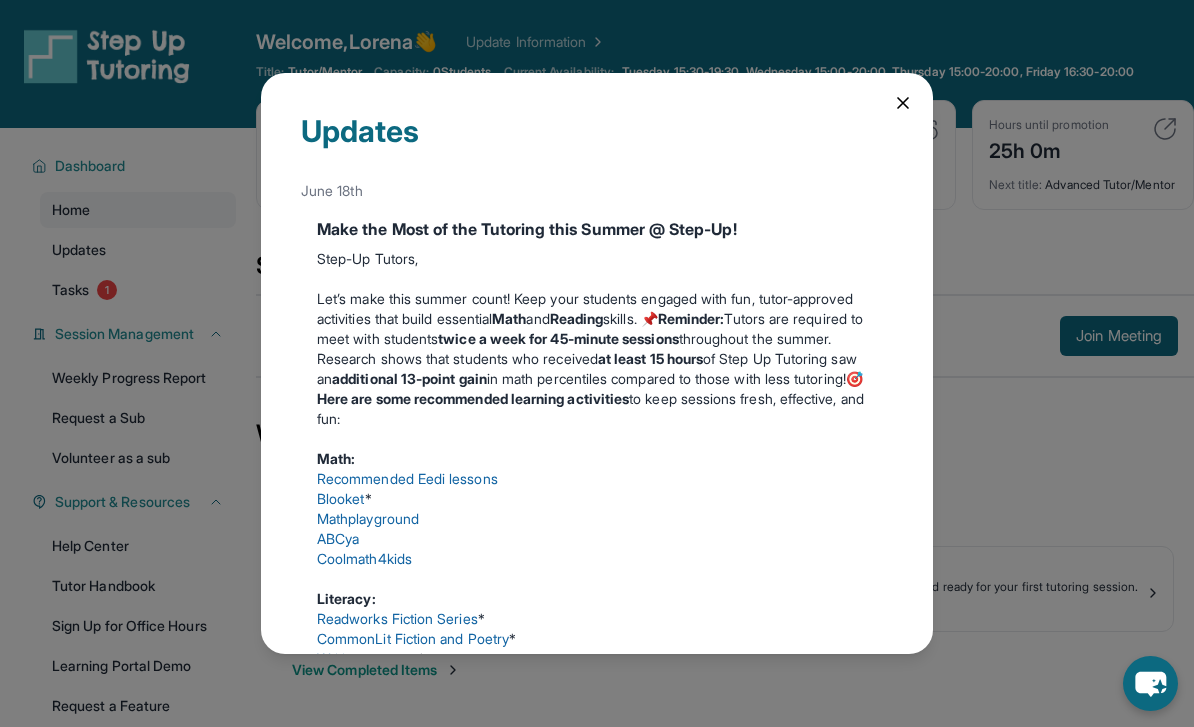 scroll, scrollTop: 0, scrollLeft: 0, axis: both 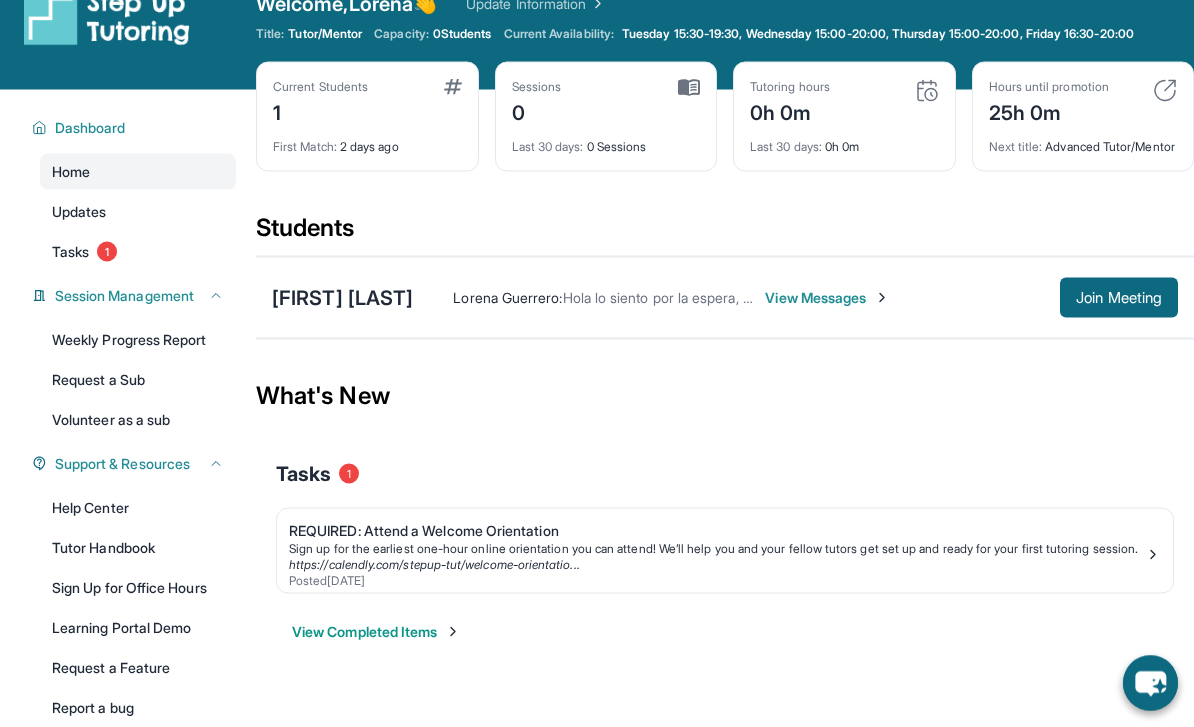 click on "Request a Sub" at bounding box center [138, 380] 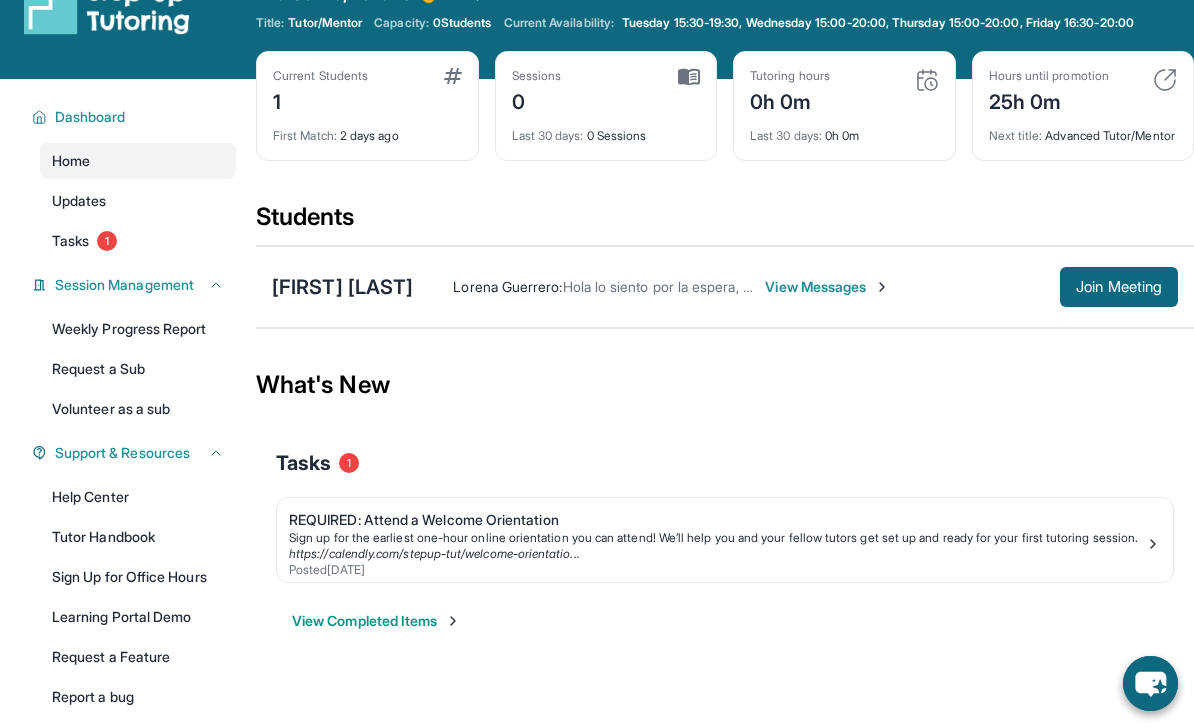 scroll, scrollTop: 48, scrollLeft: 0, axis: vertical 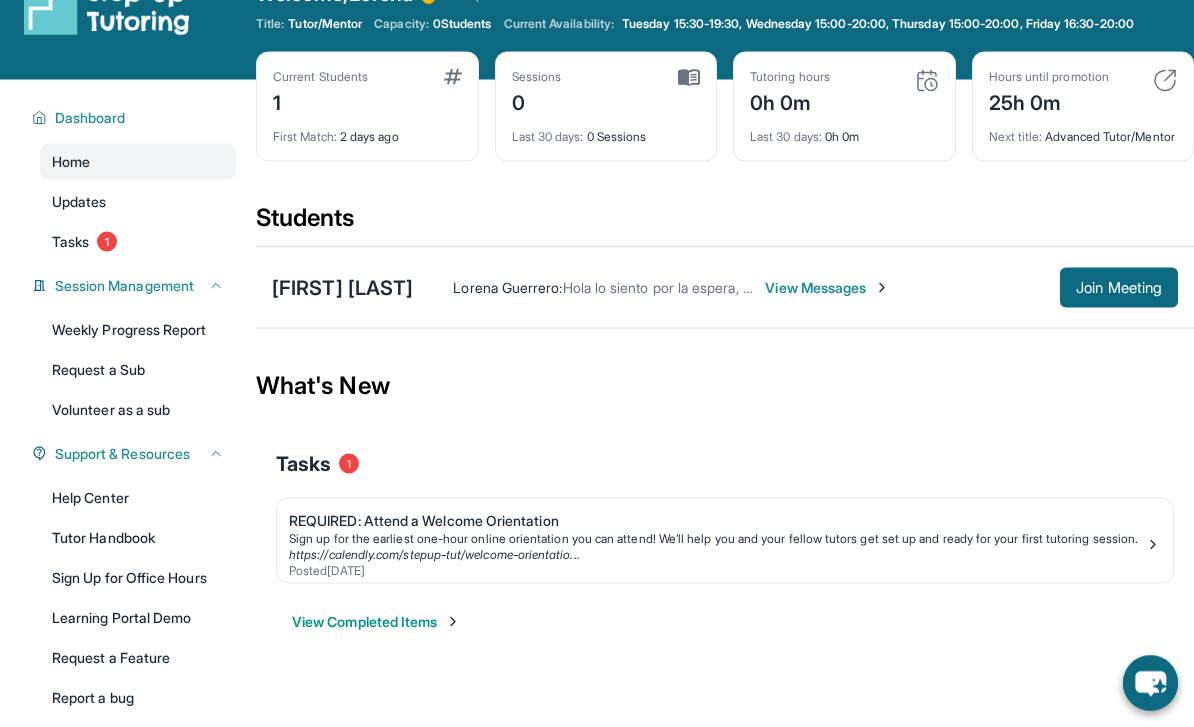 click on "Weekly Progress Report" at bounding box center (138, 330) 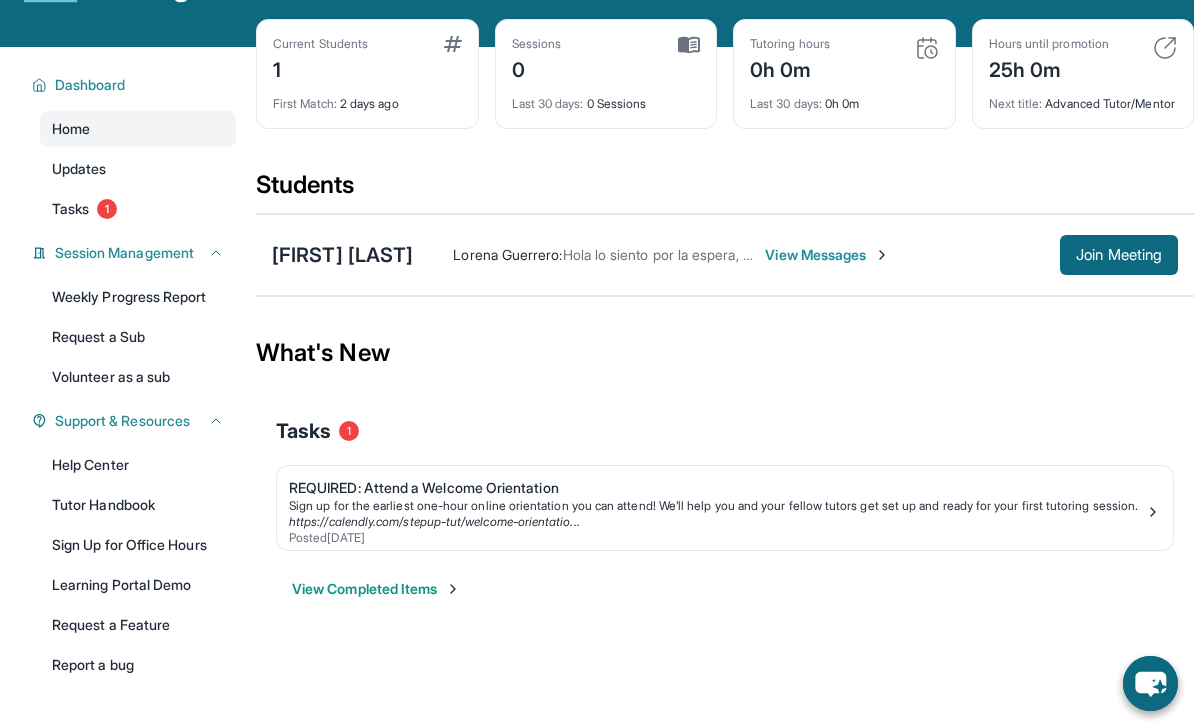 scroll, scrollTop: 0, scrollLeft: 0, axis: both 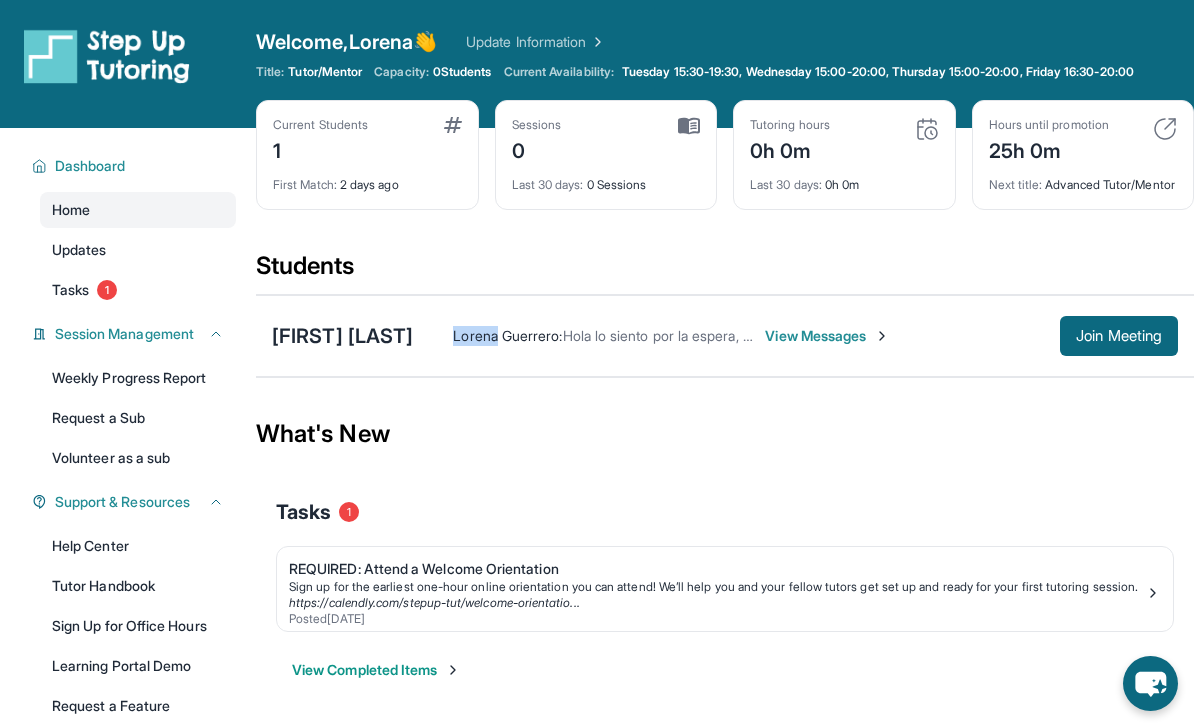click on "What's New" at bounding box center (725, 434) 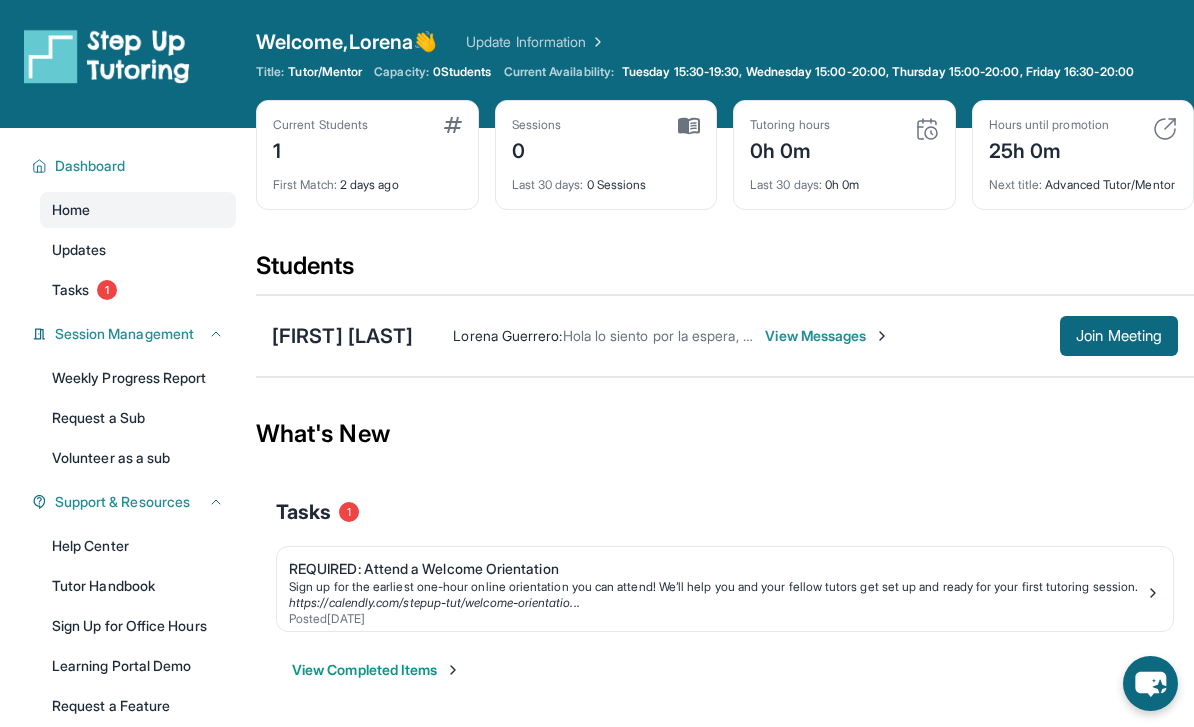 click on "[FIRST] [LAST] [LAST]" at bounding box center [342, 336] 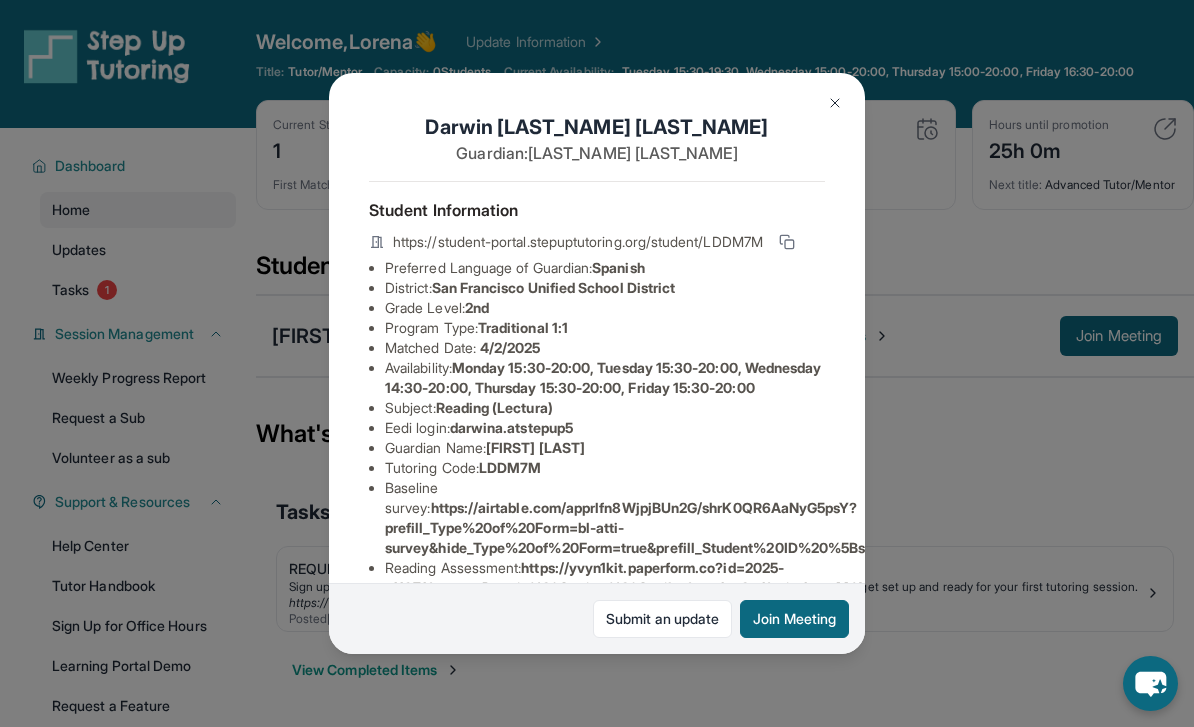 click on "Availability:  Monday 15:30-20:00, Tuesday 15:30-20:00, Wednesday 14:30-20:00, Thursday 15:30-20:00, Friday 15:30-20:00" at bounding box center [605, 378] 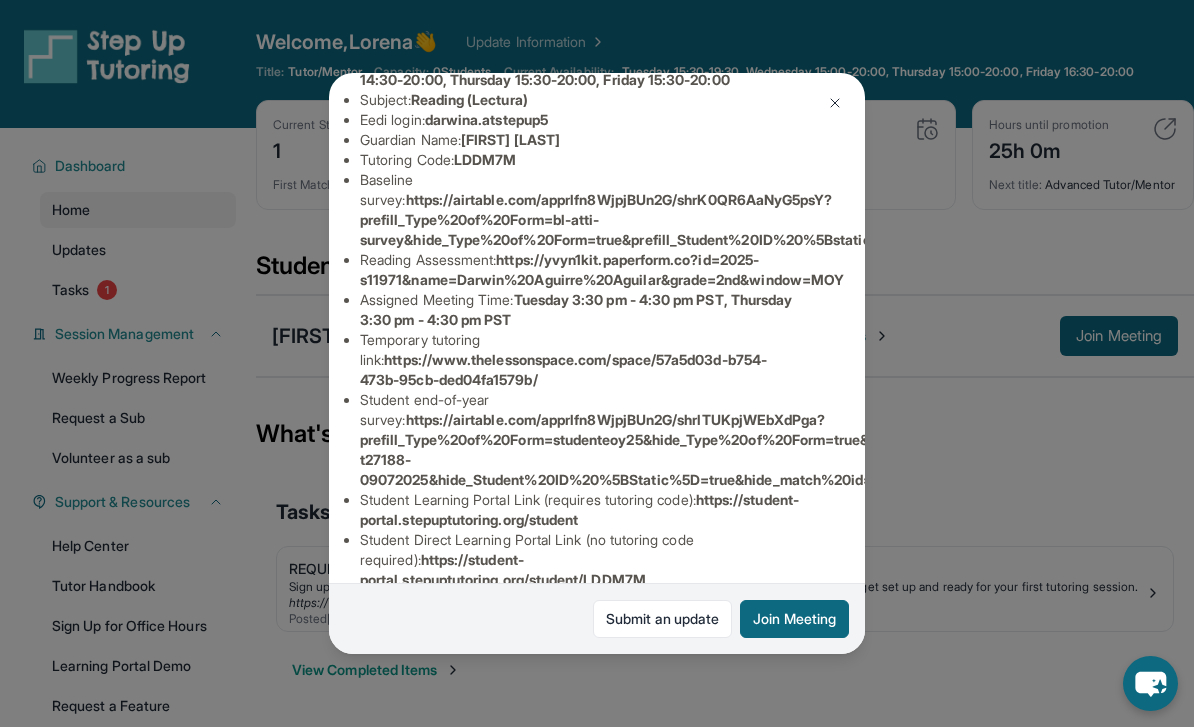 scroll, scrollTop: 308, scrollLeft: 26, axis: both 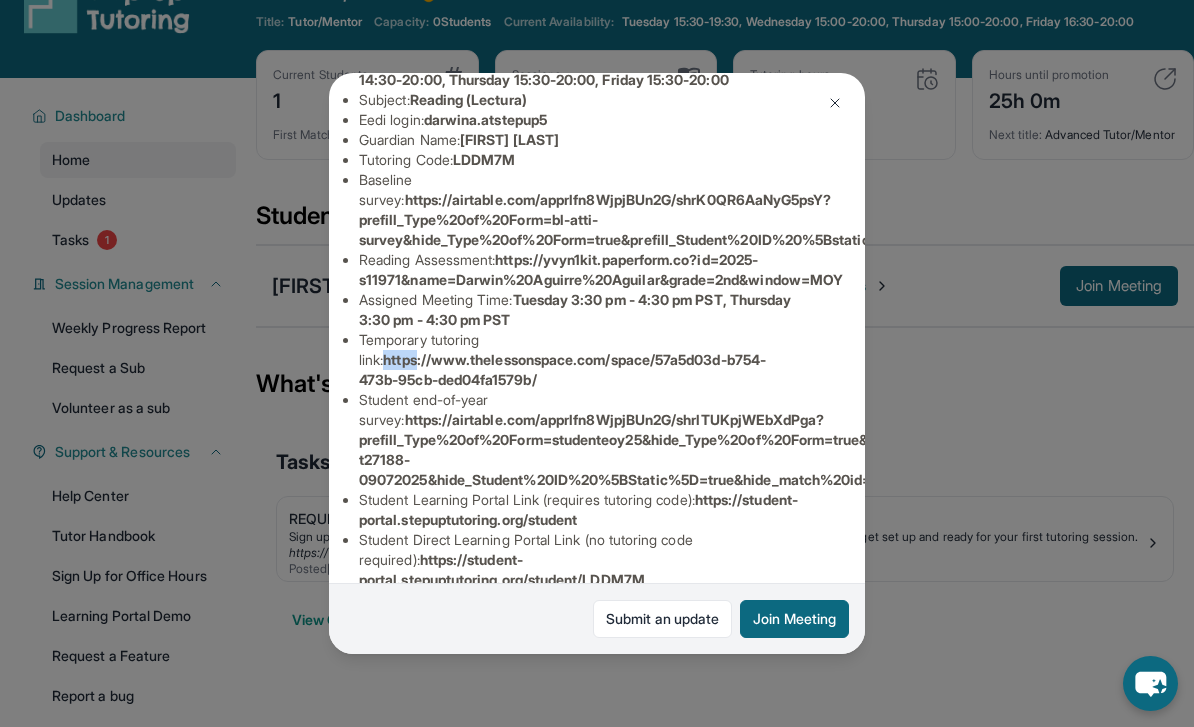 click on "Join Meeting" at bounding box center (794, 619) 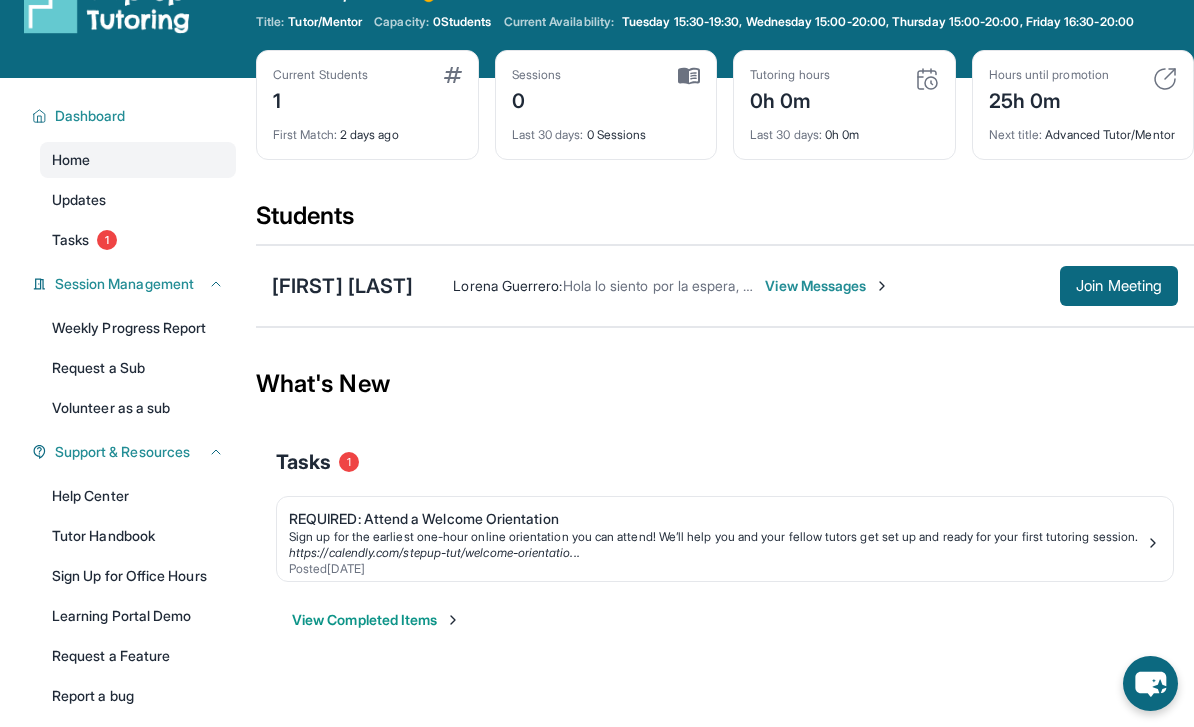 scroll, scrollTop: 0, scrollLeft: 0, axis: both 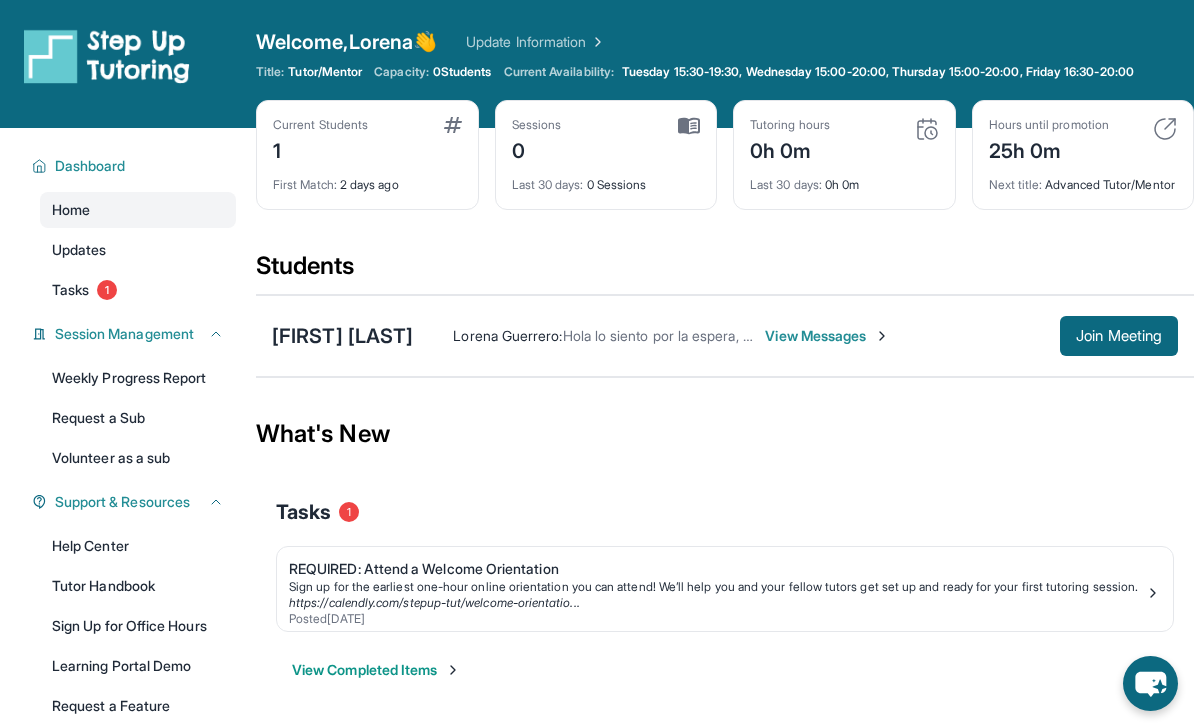 click on "Join Meeting" at bounding box center [1119, 336] 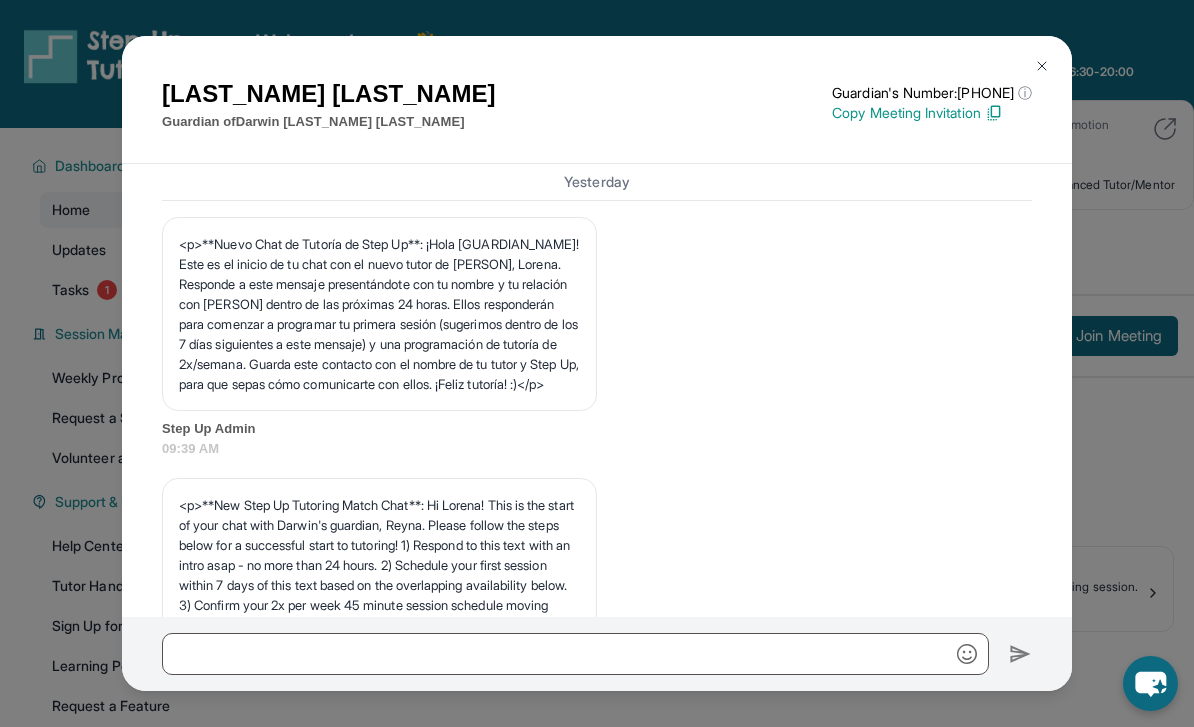 scroll, scrollTop: 2305, scrollLeft: 0, axis: vertical 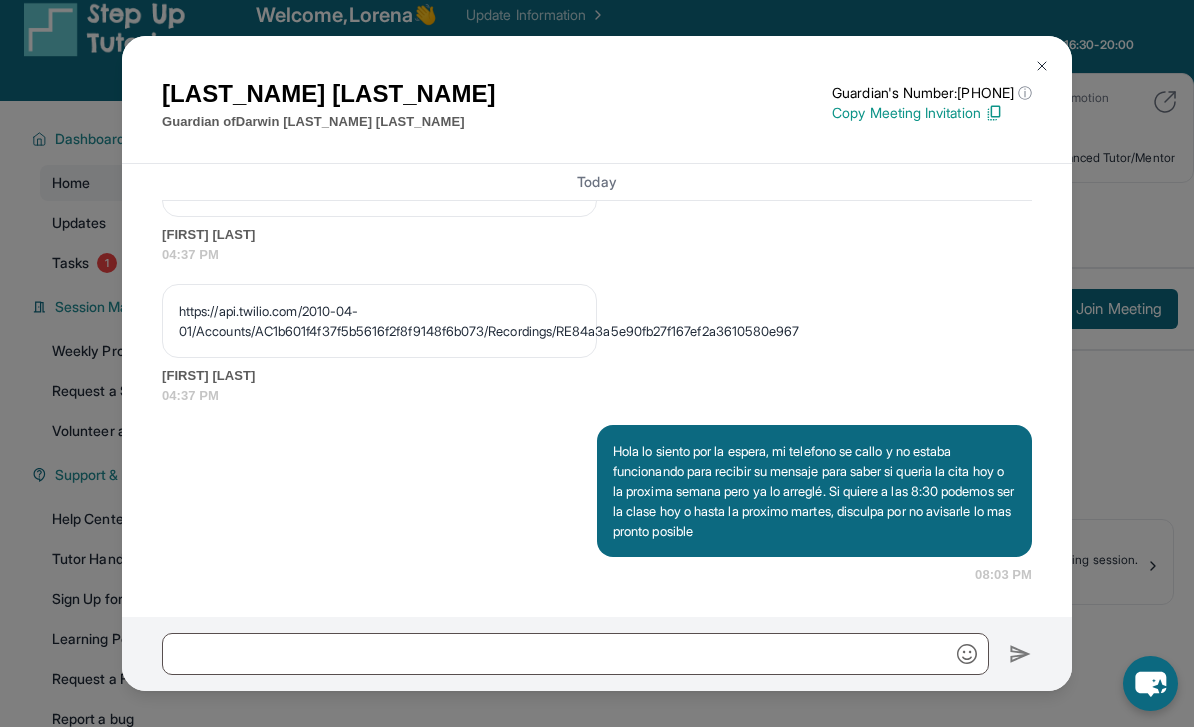 click on "https://api.twilio.com/2010-04-01/Accounts/AC1b601f4f37f5b5616f2f8f9148f6b073/Recordings/RE84a3a5e90fb27f167ef2a3610580e967" at bounding box center [379, 321] 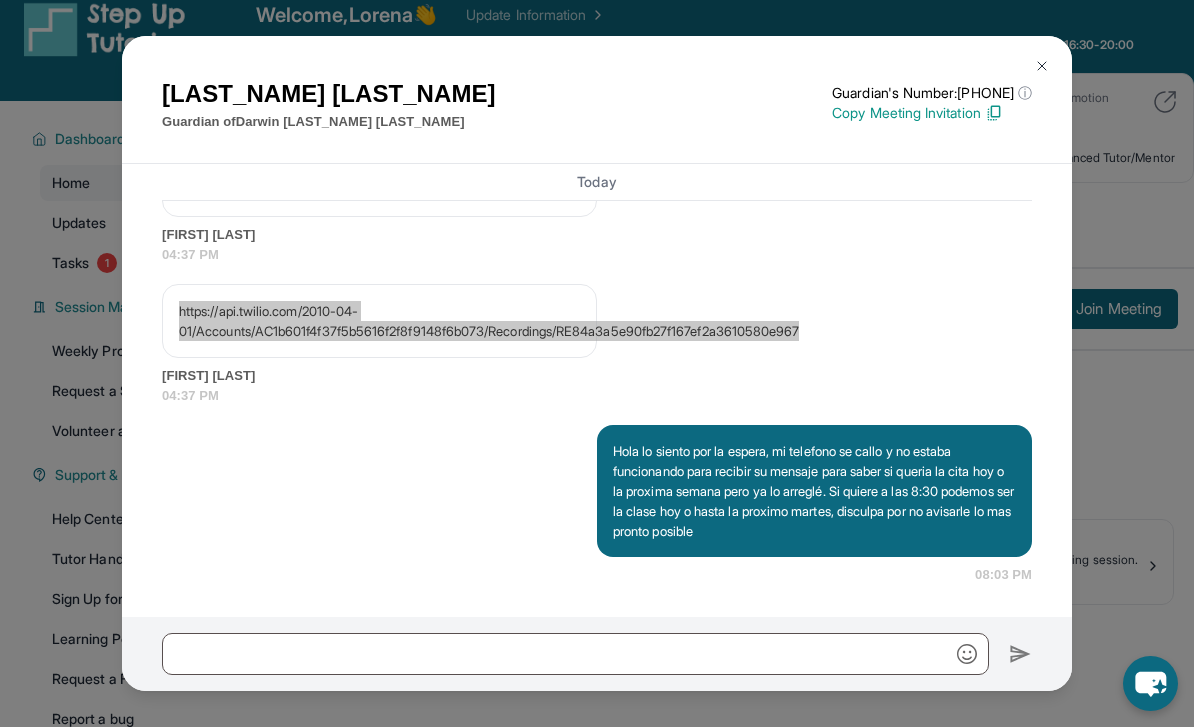scroll, scrollTop: 59, scrollLeft: 0, axis: vertical 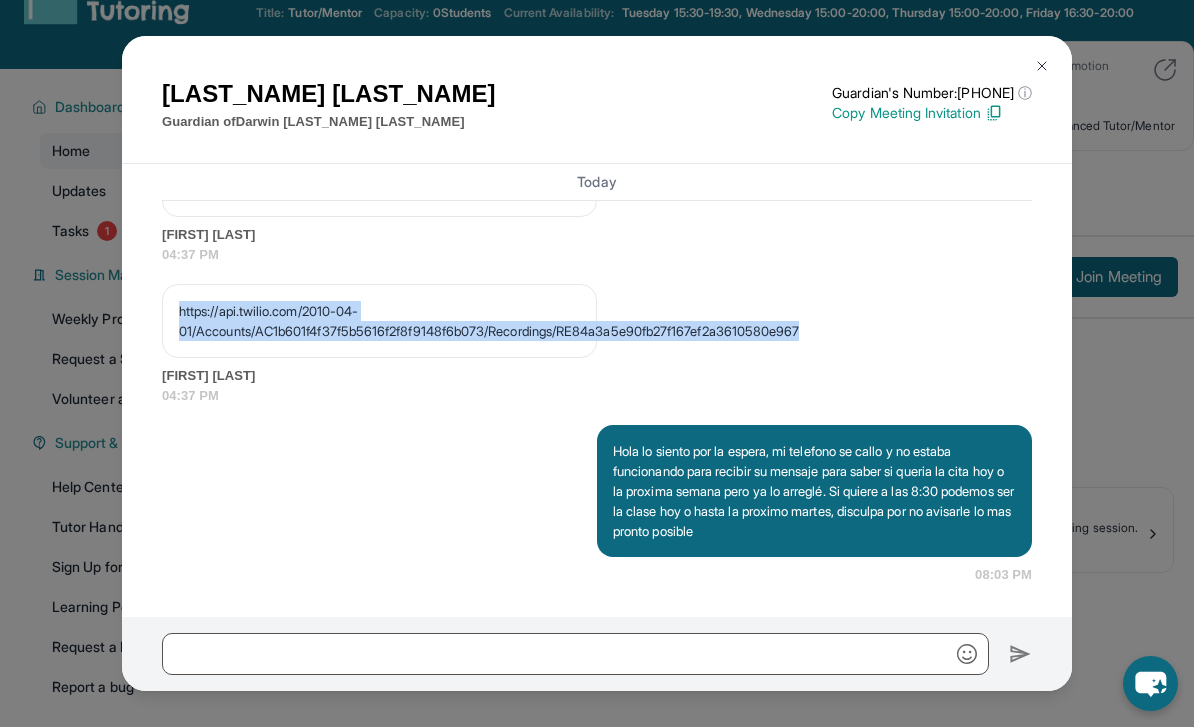 click on "Reyna   Aguilar Guardian of  Darwin   Aguirre Aguilar Guardian's Number:  +18779599489 ⓘ This isn't the guardian's real number — it's a private forwarding number that keeps their info safe while still letting you text them. Copy Meeting Invitation Yesterday <p>**Nuevo Chat de Tutoría de Step Up**: ¡Hola Reyna! Este es el inicio de tu chat con el nuevo tutor de Darwin, Lorena. Responde a este mensaje presentándote con tu nombre y tu relación con Darwin dentro de las próximas 24 horas. Ellos responderán para comenzar a programar tu primera sesión (sugerimos dentro de los 7 días siguientes a este mensaje) y una programación de tutoría de 2x/semana. Guarda este contacto con el nombre de tu tutor y Step Up, para que sepas cómo comunicarte con ellos. ¡Feliz tutoría! :)</p> Step Up Admin 09:39 AM Step Up Admin 09:39 AM Step Up Admin 09:39 AM Step Up Admin 09:39 AM Step Up Admin 09:39 AM Step Up Admin 09:39 AM Step Up Admin 09:39 AM 02:55 PM Reyna Aguilar 07:15 PM Reyna Aguilar 07:15 PM 07:33 PM" at bounding box center (597, 363) 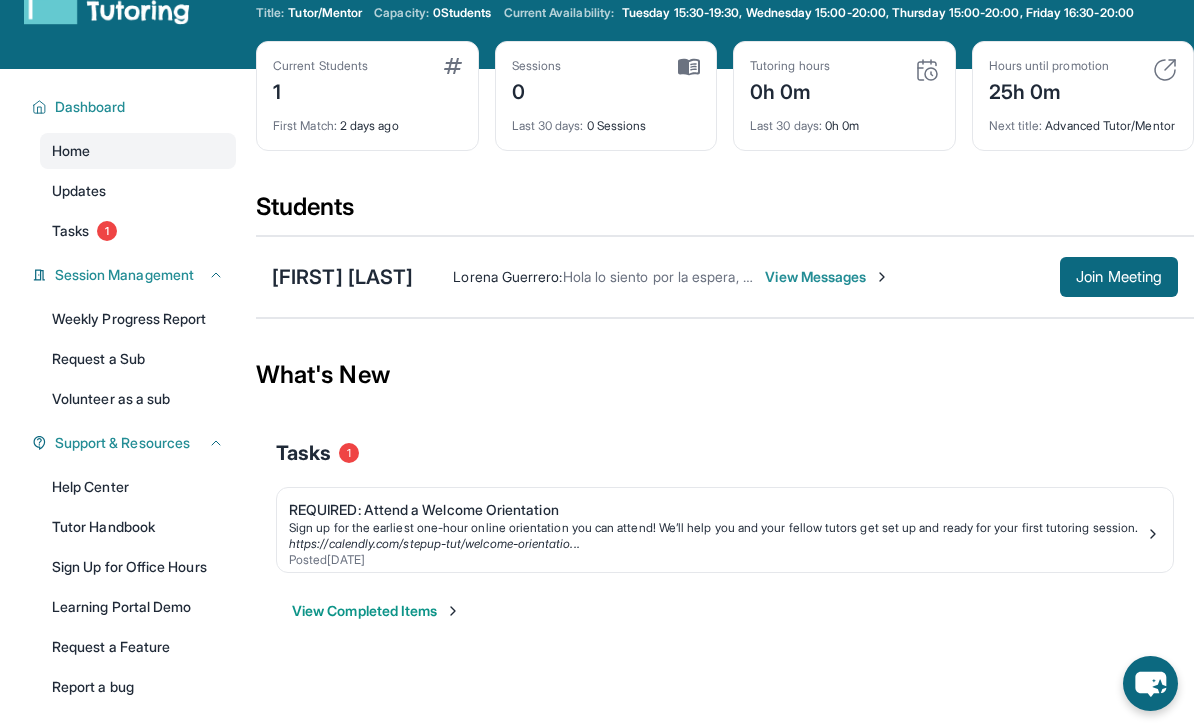 scroll, scrollTop: 0, scrollLeft: 0, axis: both 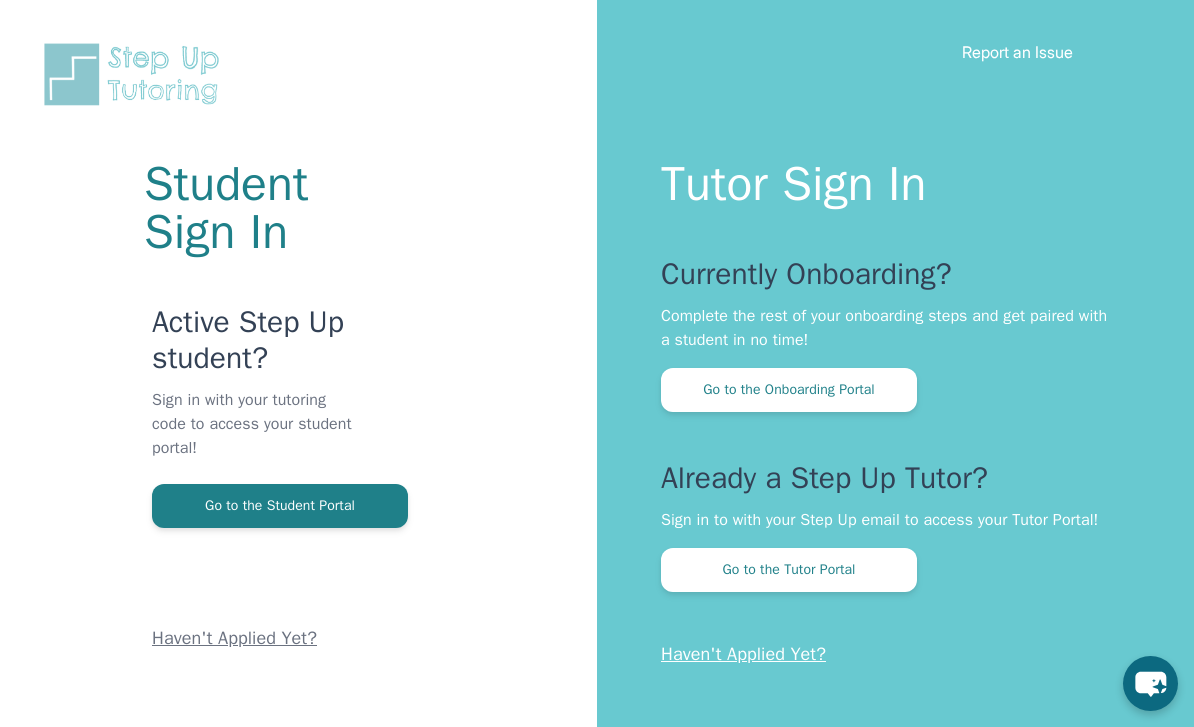 click on "Go to the Tutor Portal" at bounding box center (789, 570) 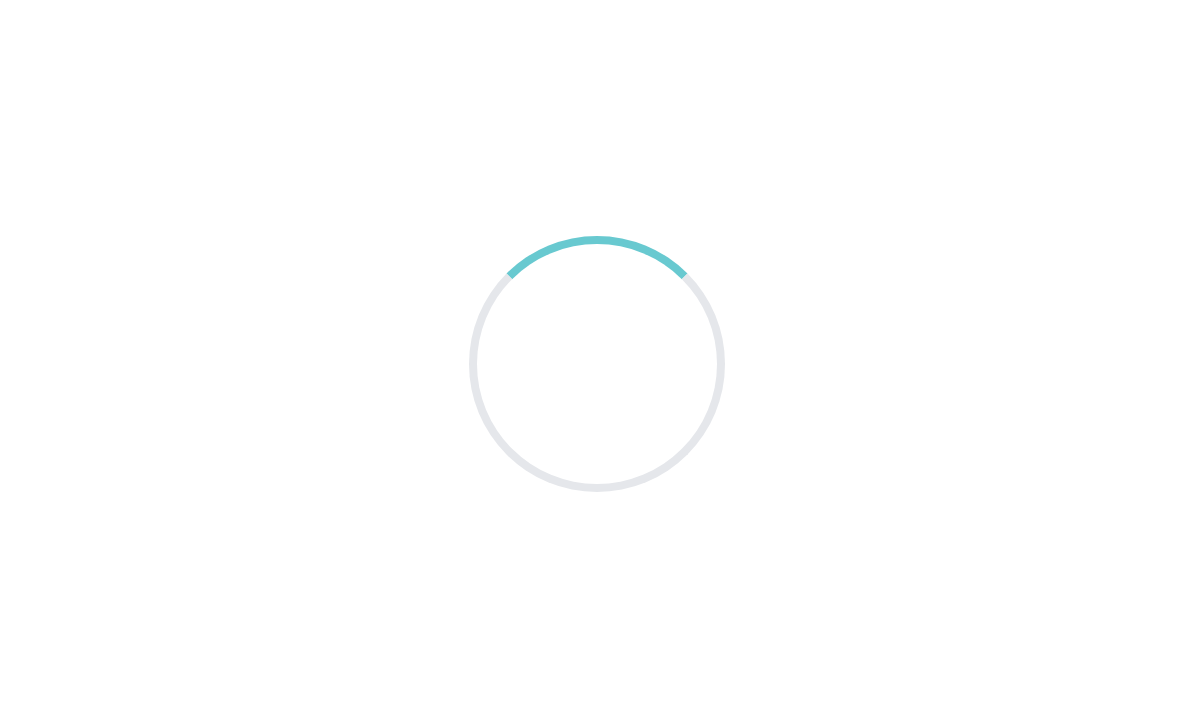 scroll, scrollTop: 0, scrollLeft: 0, axis: both 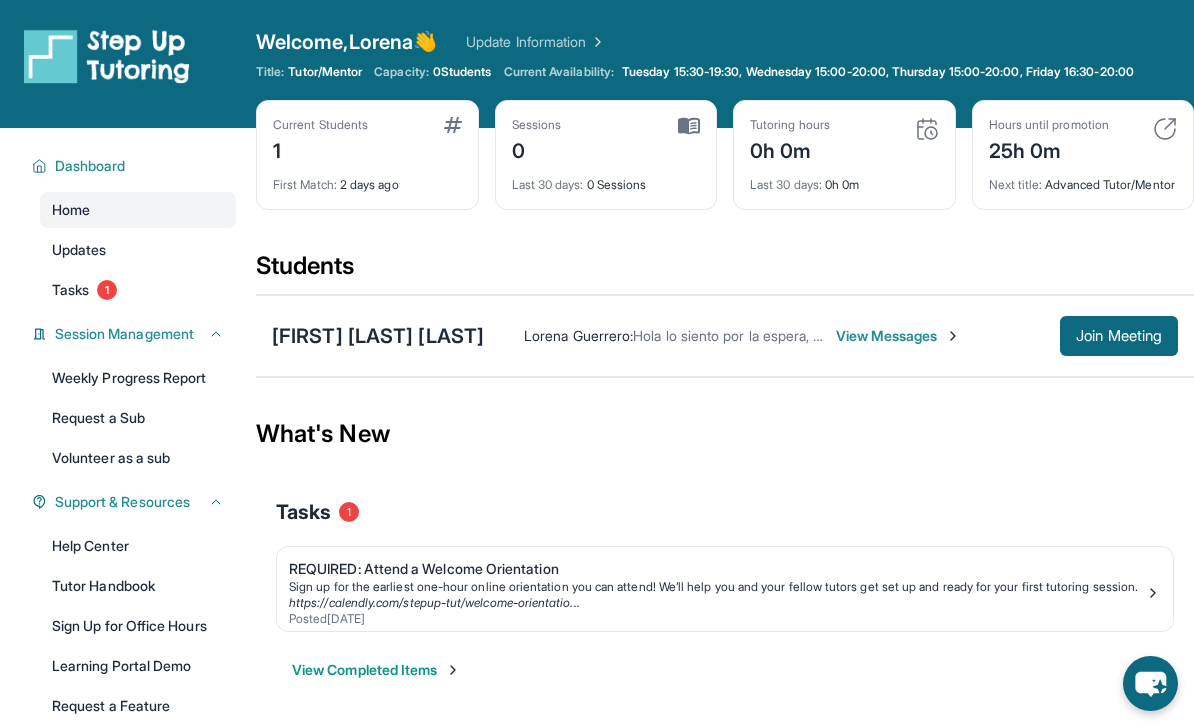 click on "Join Meeting" at bounding box center (1119, 336) 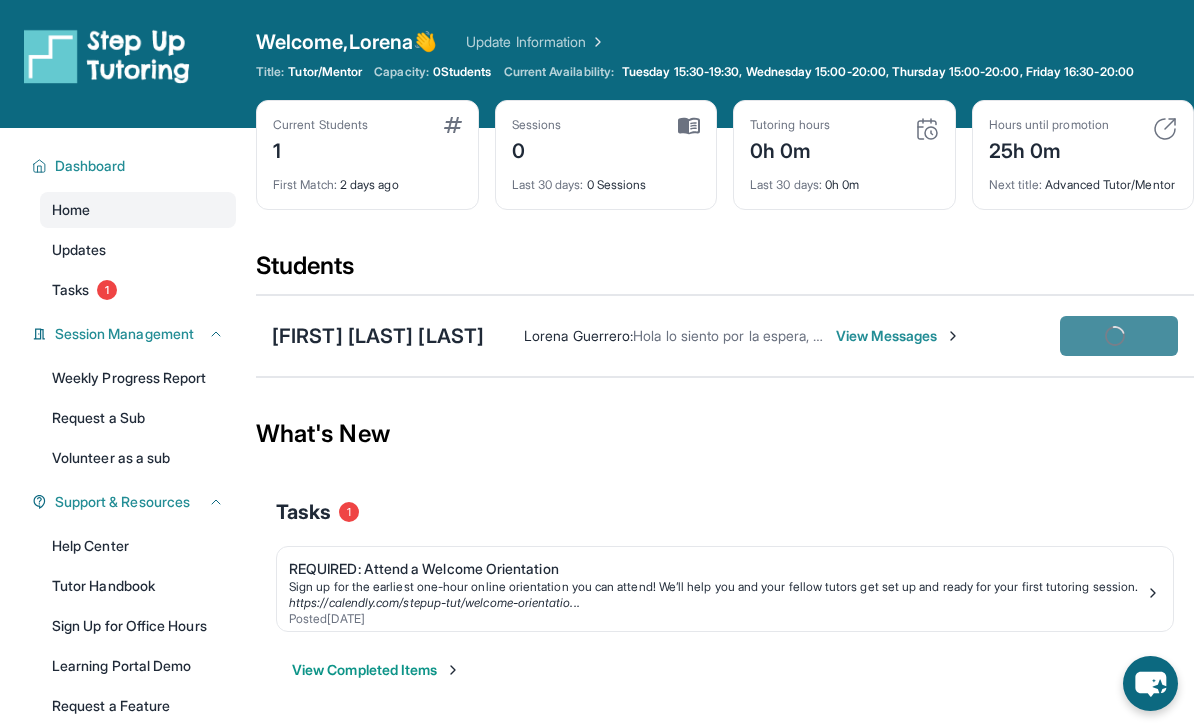 click on "Join Meeting" at bounding box center (1119, 336) 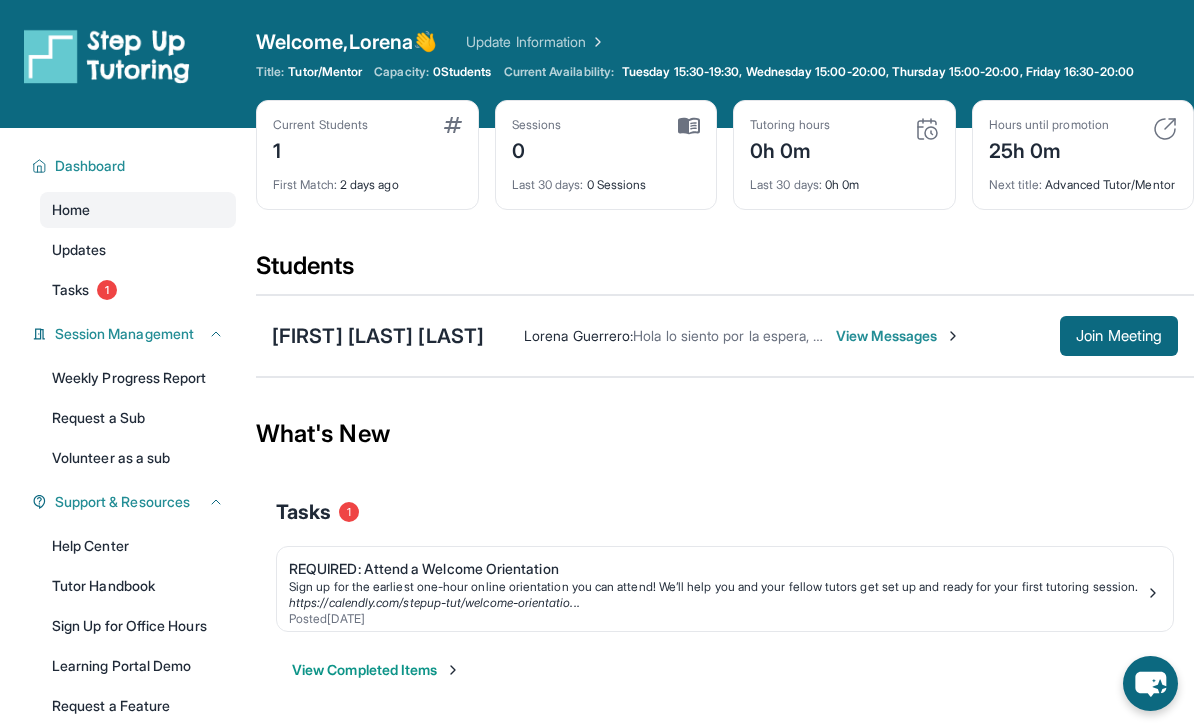 click on "[FIRST] [LAST] [LAST]" at bounding box center (378, 336) 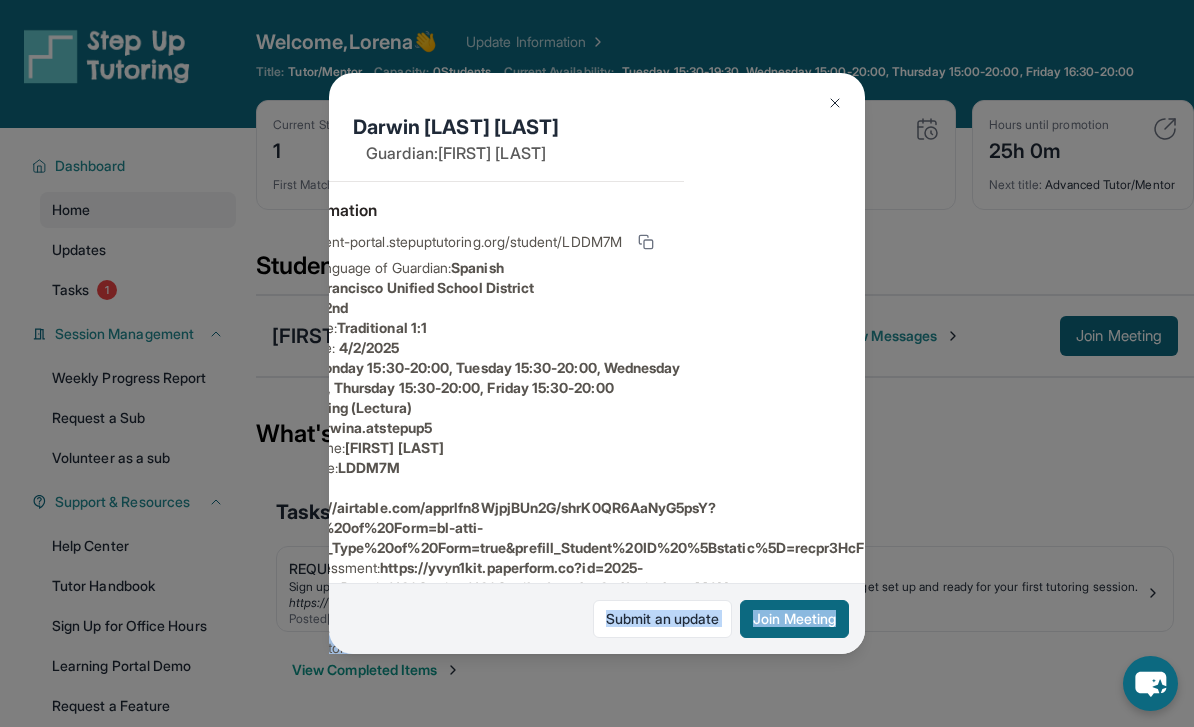 scroll, scrollTop: 0, scrollLeft: 287, axis: horizontal 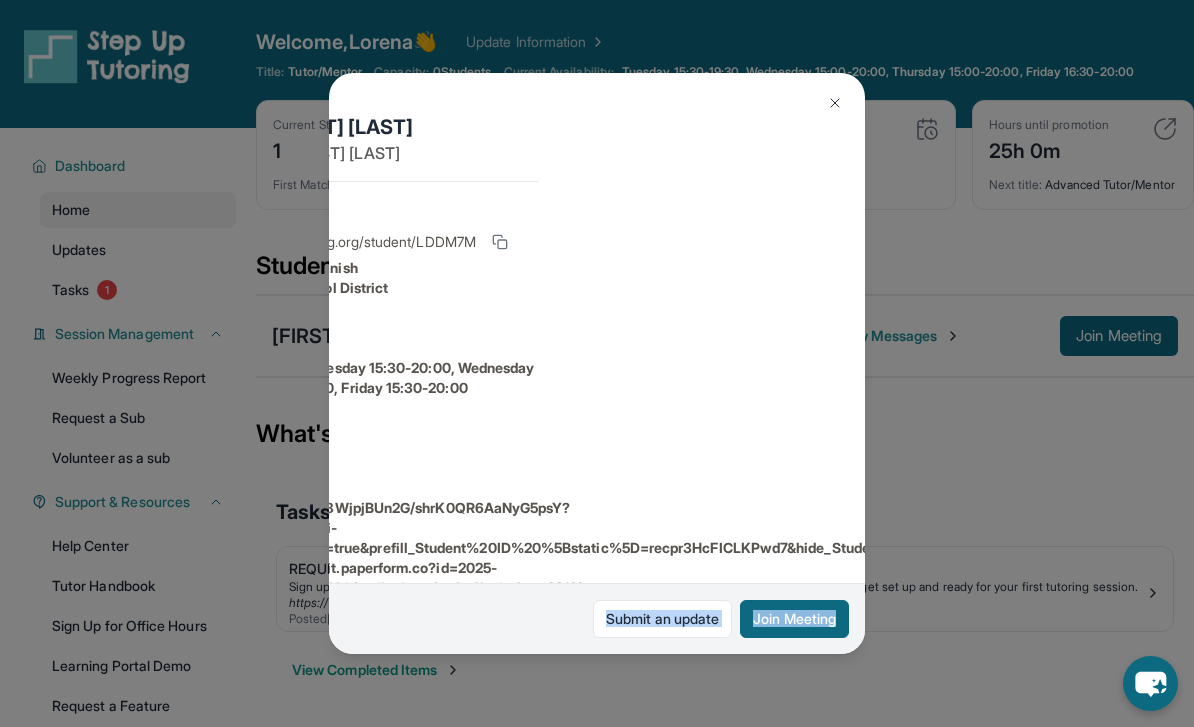 click on "Darwin   Aguirre Aguilar Guardian:  Reyna   Aguilar Student Information https://student-portal.stepuptutoring.org/student/LDDM7M Preferred Language of Guardian:  Spanish District:  San Francisco Unified School District Grade Level:  2nd Program Type:  Traditional 1:1 Matched Date:   4/2/2025 Availability:  Monday 15:30-20:00, Tuesday 15:30-20:00, Wednesday 14:30-20:00, Thursday 15:30-20:00, Friday 15:30-20:00 Subject :  Reading (Lectura) Eedi login :  darwina.atstepup5 Guardian Name :  Reyna Aguilar Tutoring Code :  LDDM7M Baseline survey :  https://airtable.com/apprlfn8WjpjBUn2G/shrK0QR6AaNyG5psY?prefill_Type%20of%20Form=bl-atti-survey&hide_Type%20of%20Form=true&prefill_Student%20ID%20%5Bstatic%5D=recpr3HcFICLKPwd7&hide_Student%20ID%20%5Bstatic%5D=true Reading Assessment :  https://yvyn1kit.paperform.co?id=2025-s11971&name=Darwin%20Aguirre%20Aguilar&grade=2nd&window=MOY Assigned Meeting Time :  Tuesday 3:30 pm - 4:30 pm PST, Thursday 3:30 pm - 4:30 pm PST Temporary tutoring link :  :  :  :  EEDI Password :" at bounding box center [597, 364] 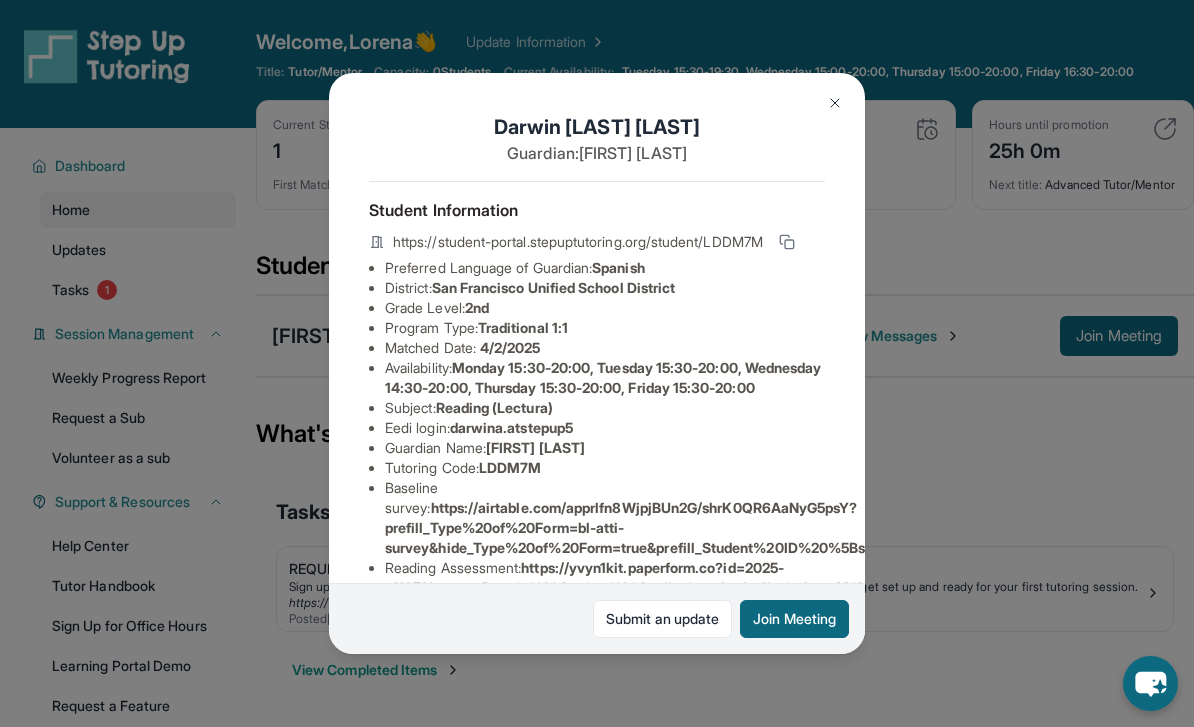 scroll, scrollTop: 0, scrollLeft: 0, axis: both 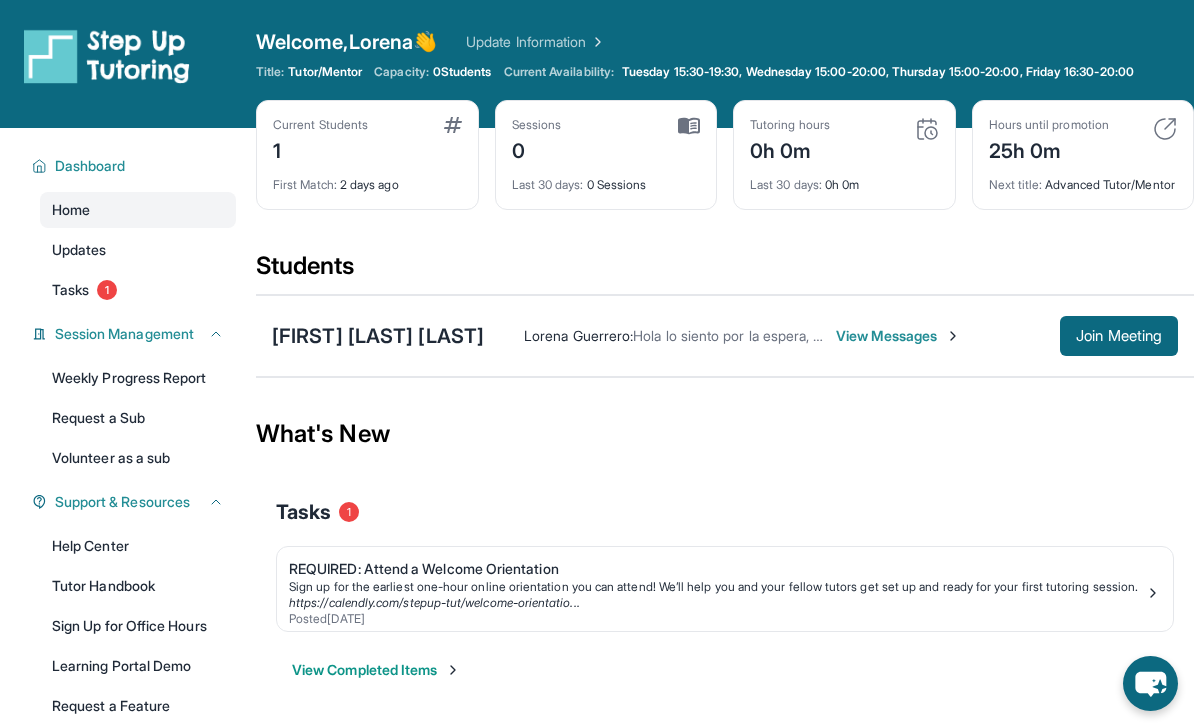 click on "Join Meeting" at bounding box center (1119, 336) 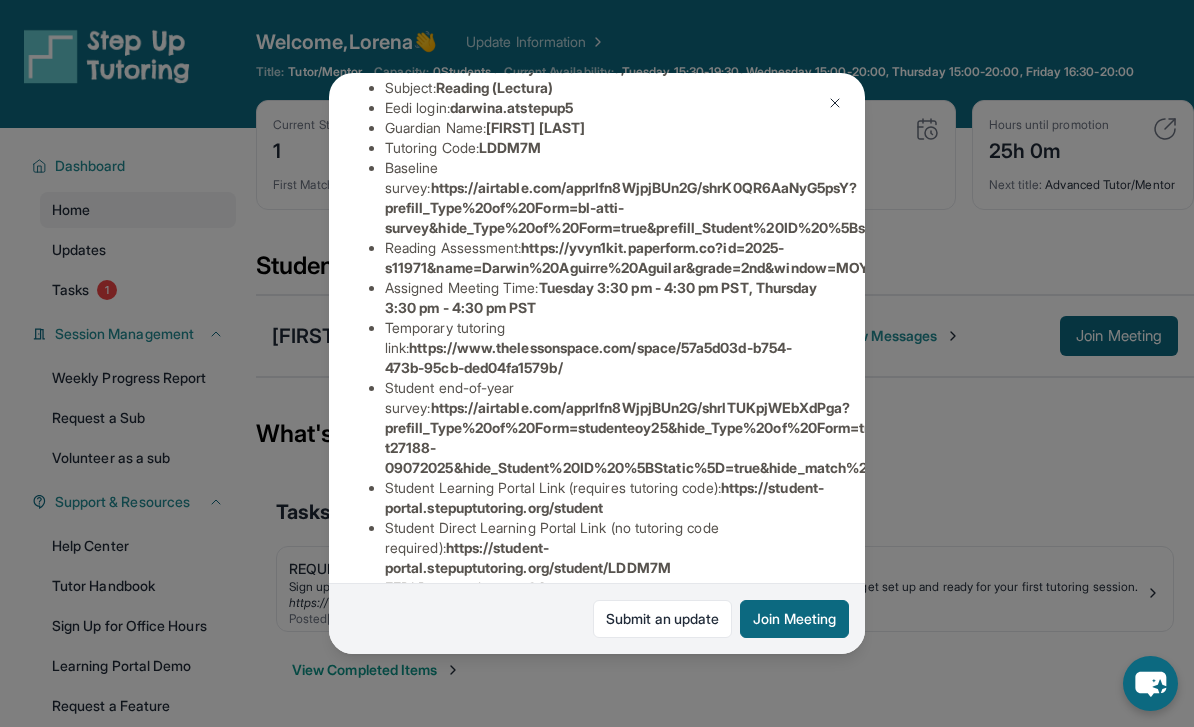 click on "Join Meeting" at bounding box center [794, 619] 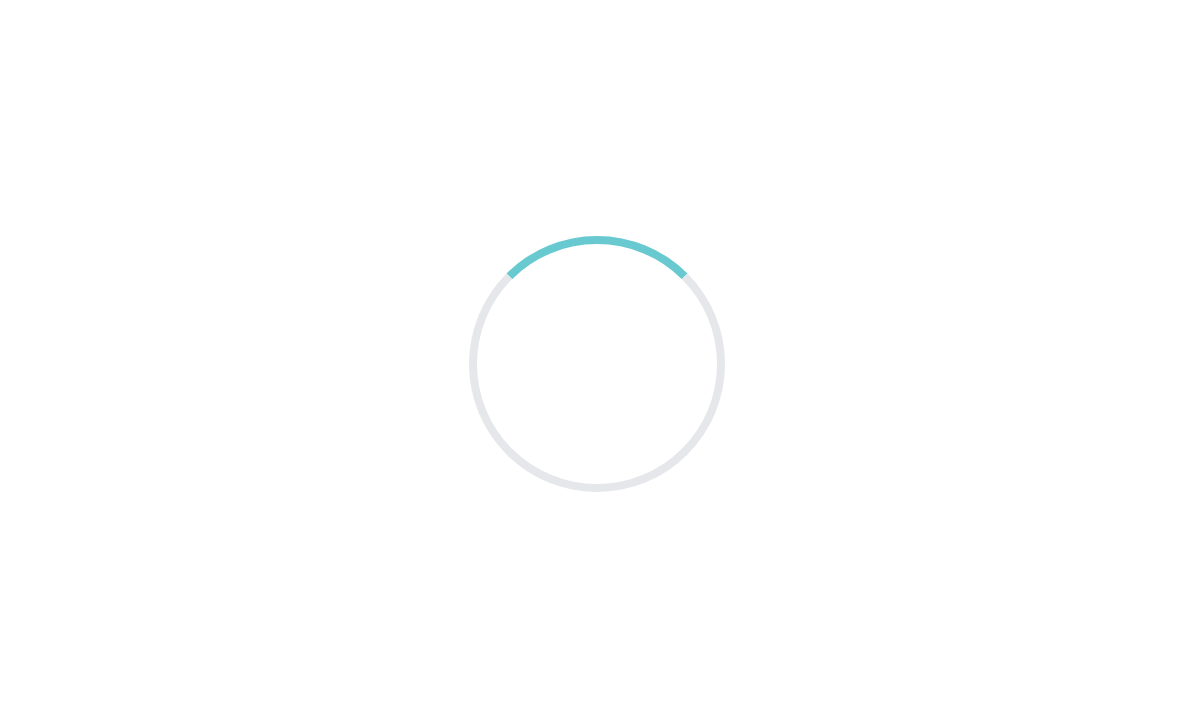 scroll, scrollTop: 0, scrollLeft: 0, axis: both 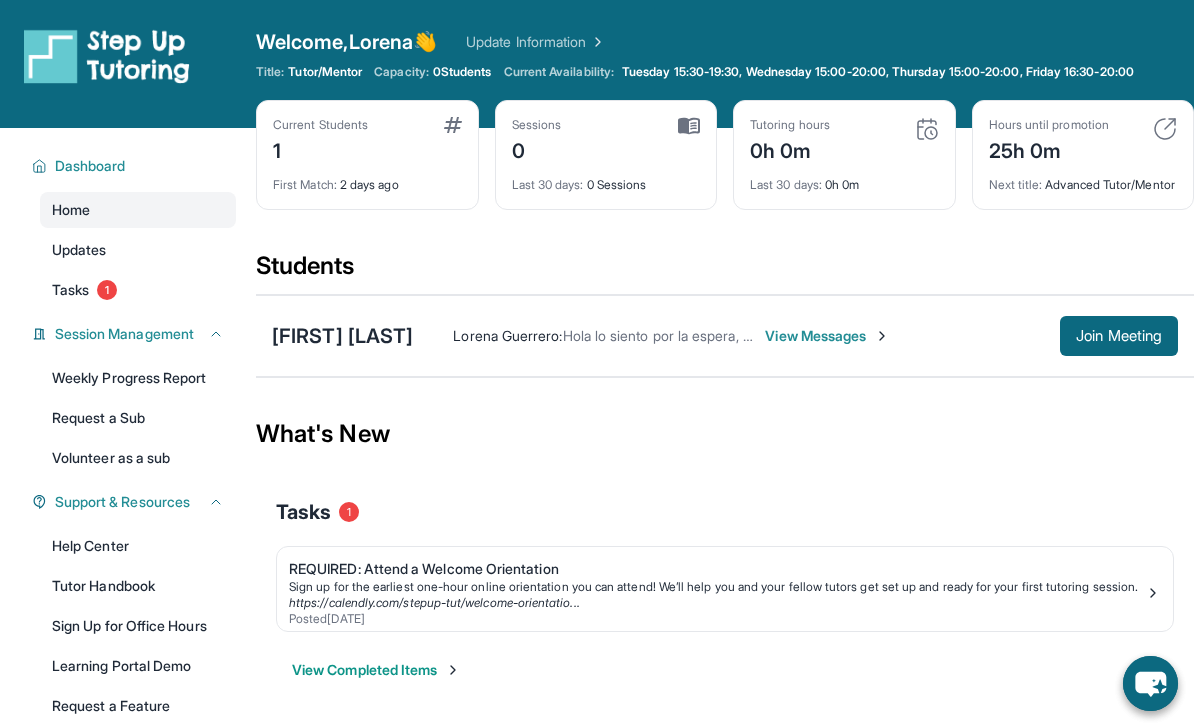 click on "Update Information" at bounding box center [536, 42] 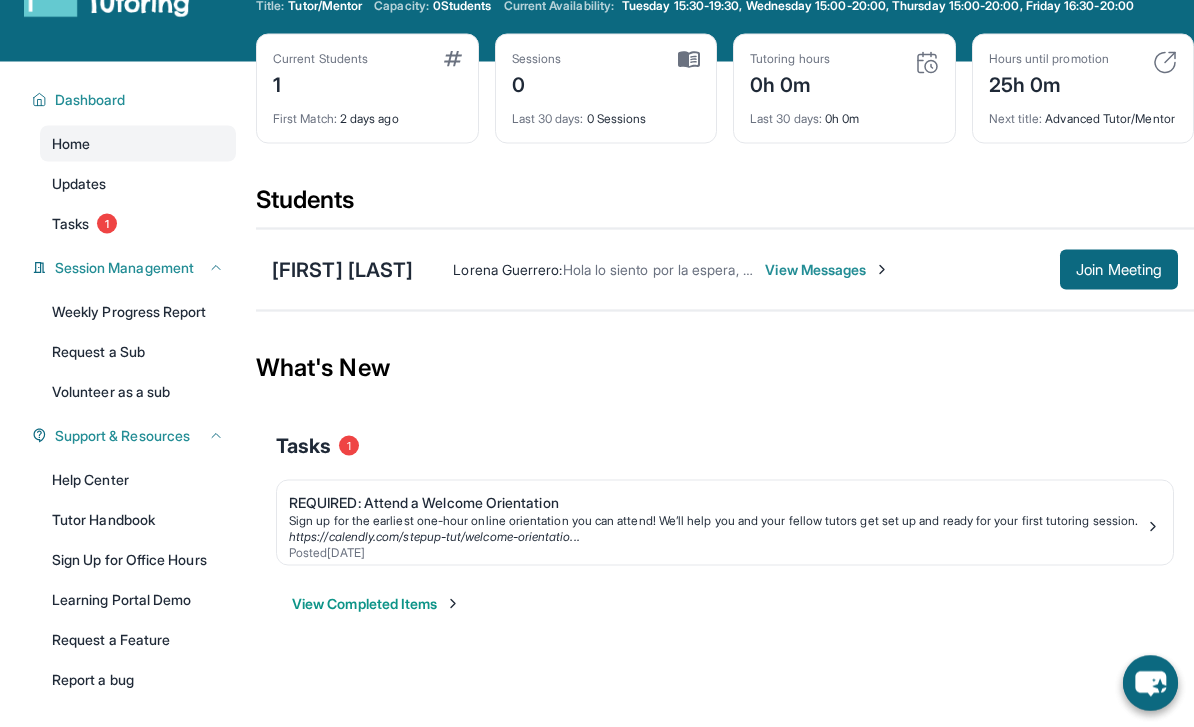 scroll, scrollTop: 59, scrollLeft: 0, axis: vertical 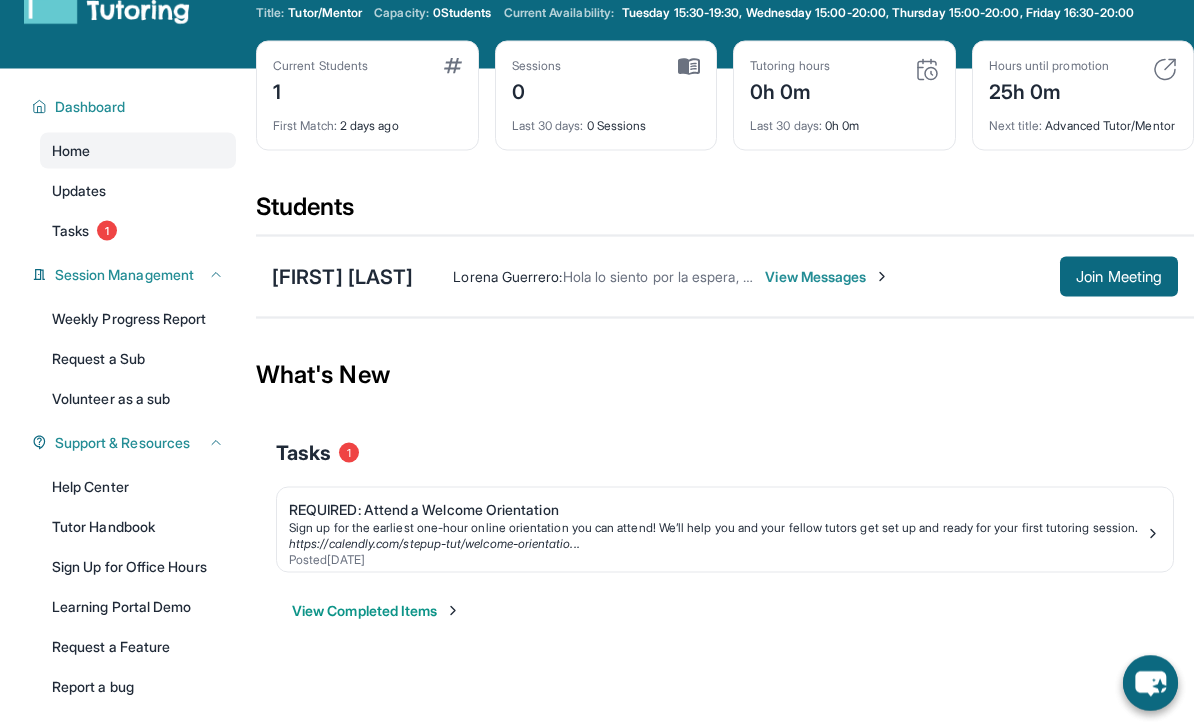 click on "Tasks 1" at bounding box center (138, 231) 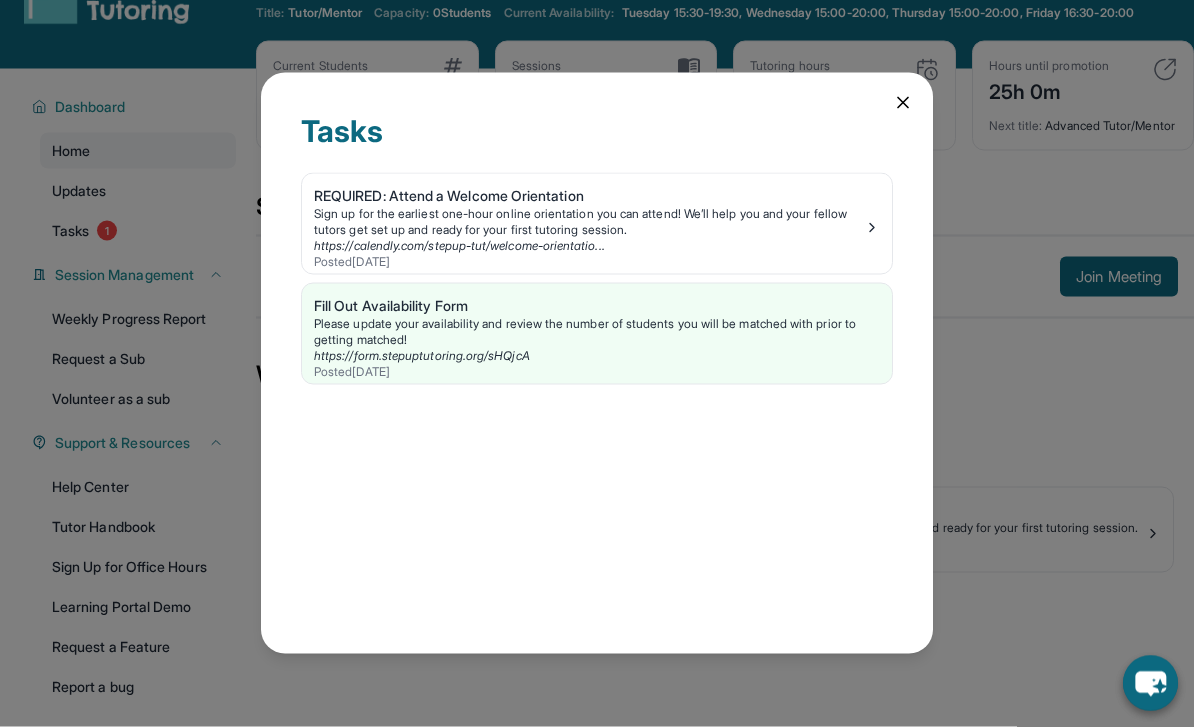 scroll, scrollTop: 60, scrollLeft: 0, axis: vertical 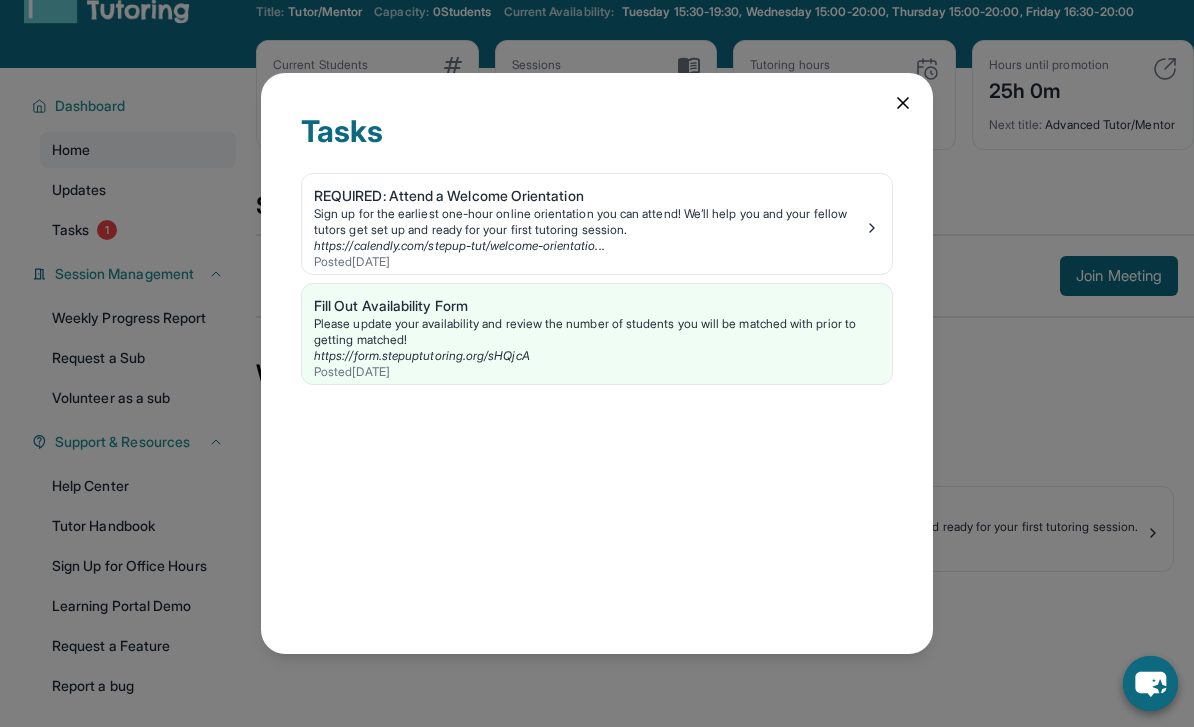 click 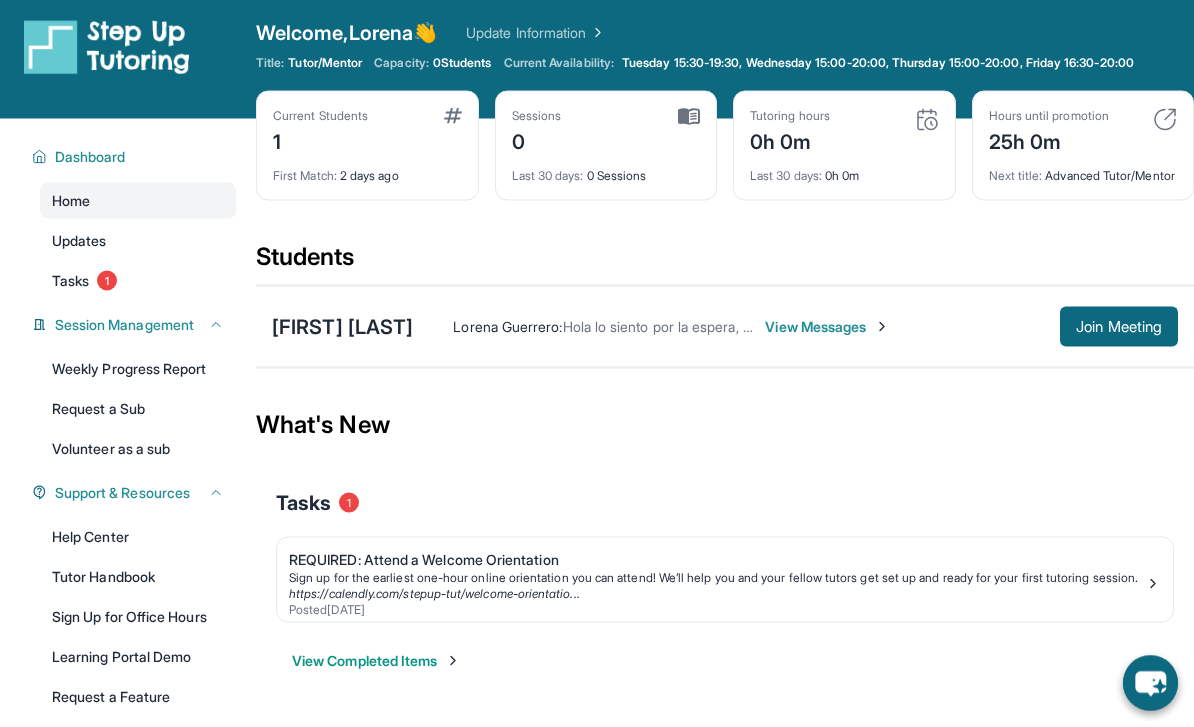 scroll, scrollTop: 0, scrollLeft: 0, axis: both 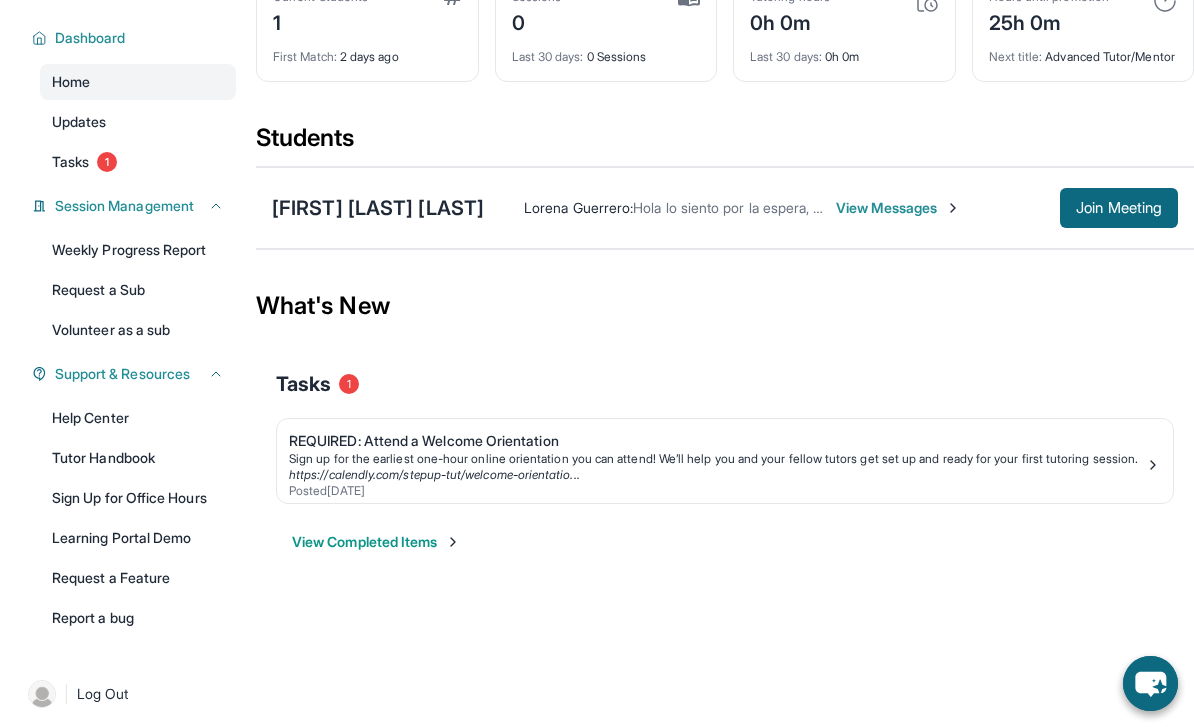 click on "Join Meeting" at bounding box center [1119, 208] 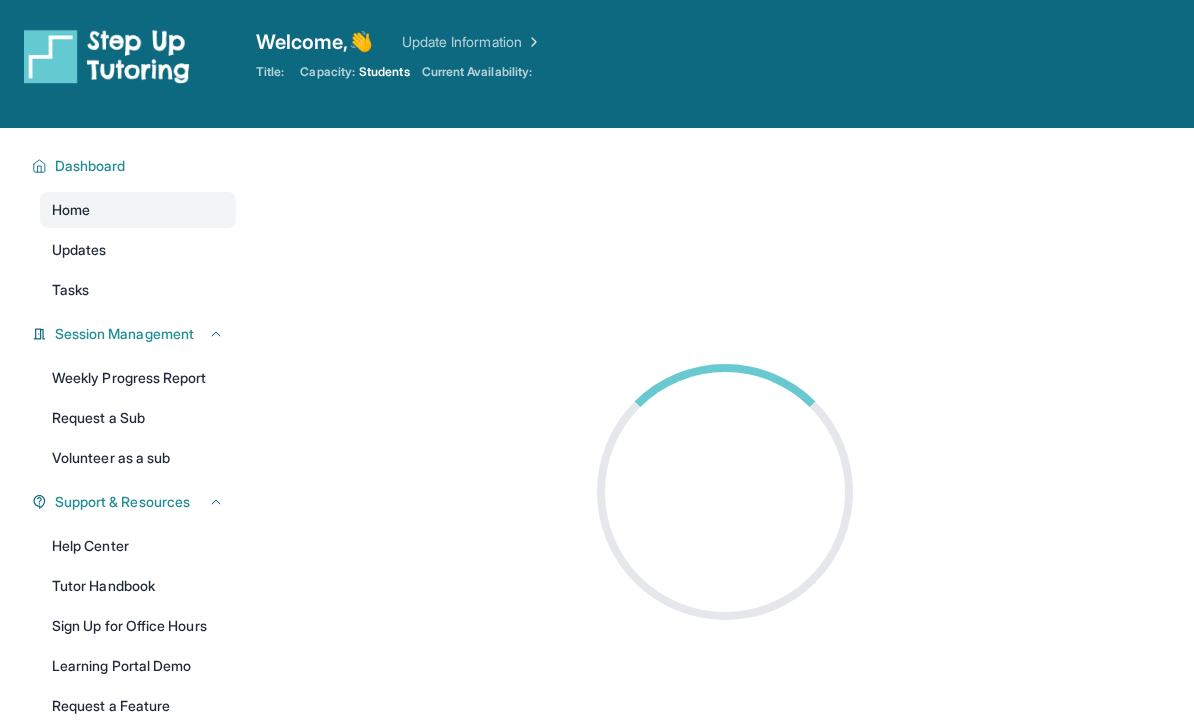 scroll, scrollTop: 0, scrollLeft: 0, axis: both 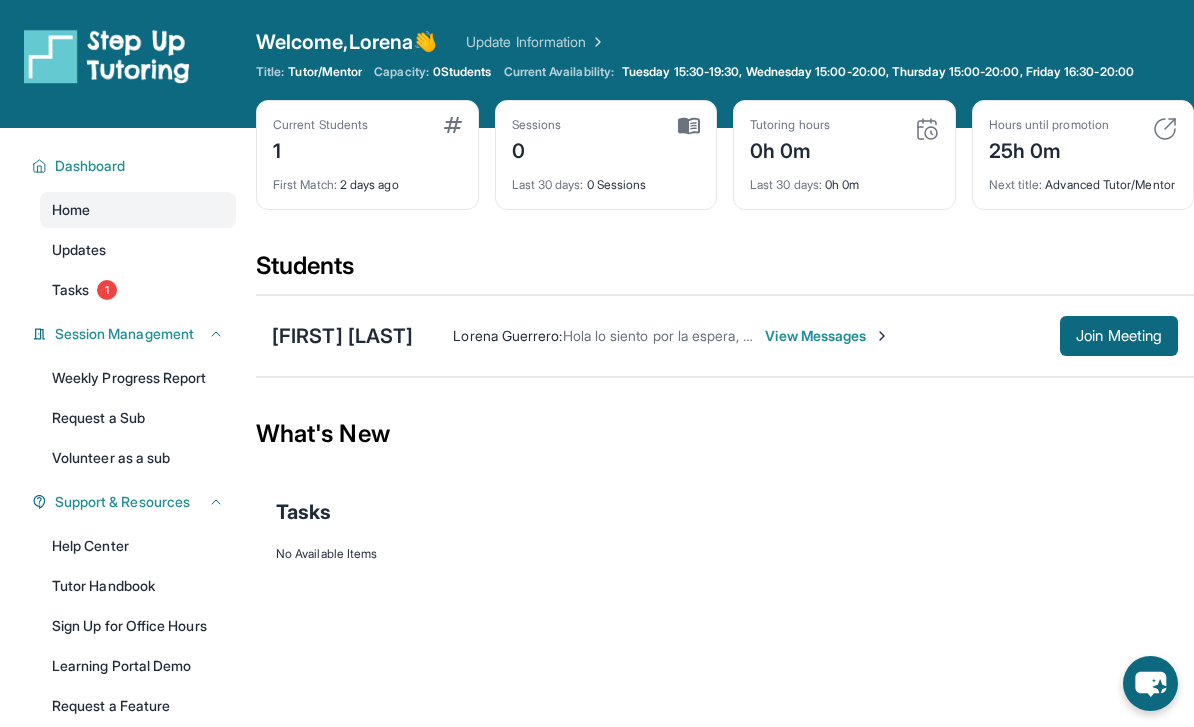 click at bounding box center (596, 42) 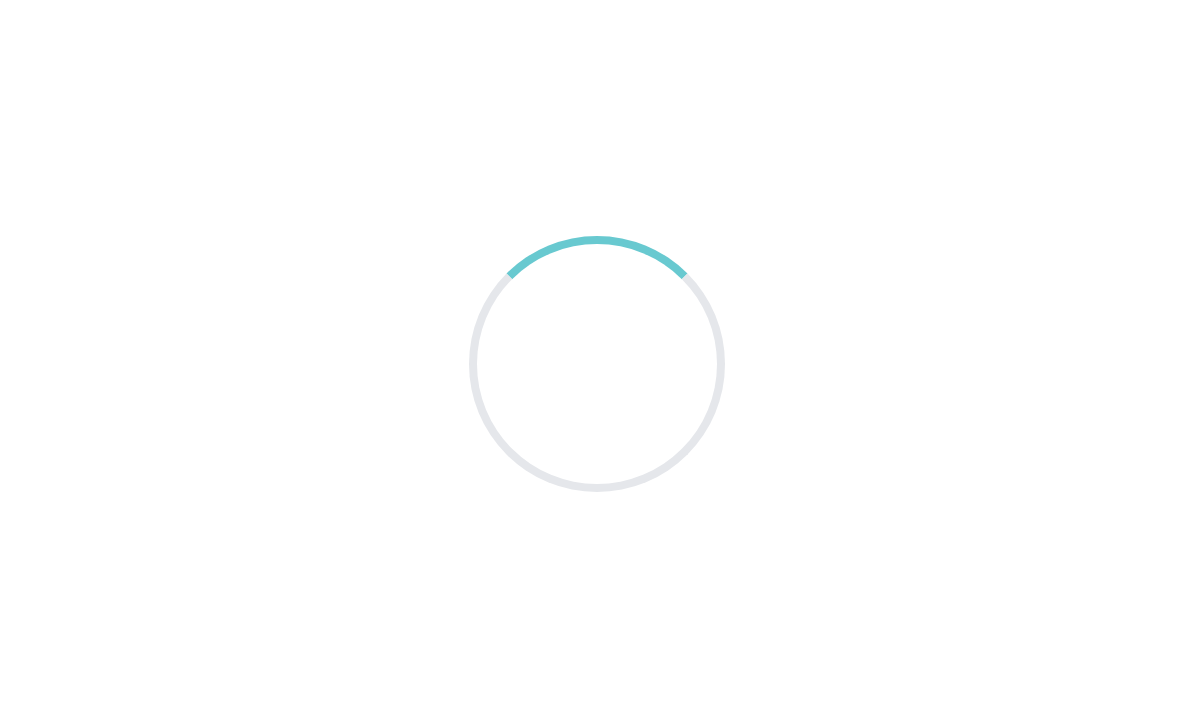 scroll, scrollTop: 0, scrollLeft: 0, axis: both 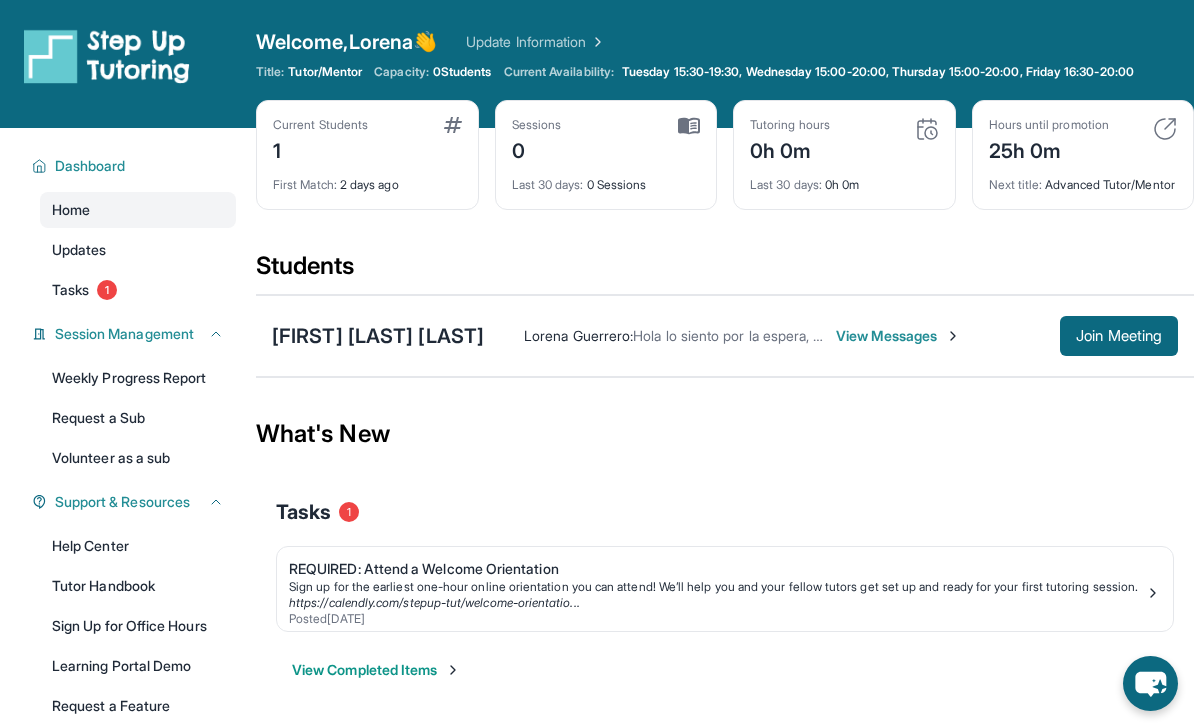 click on "Join Meeting" at bounding box center [1119, 336] 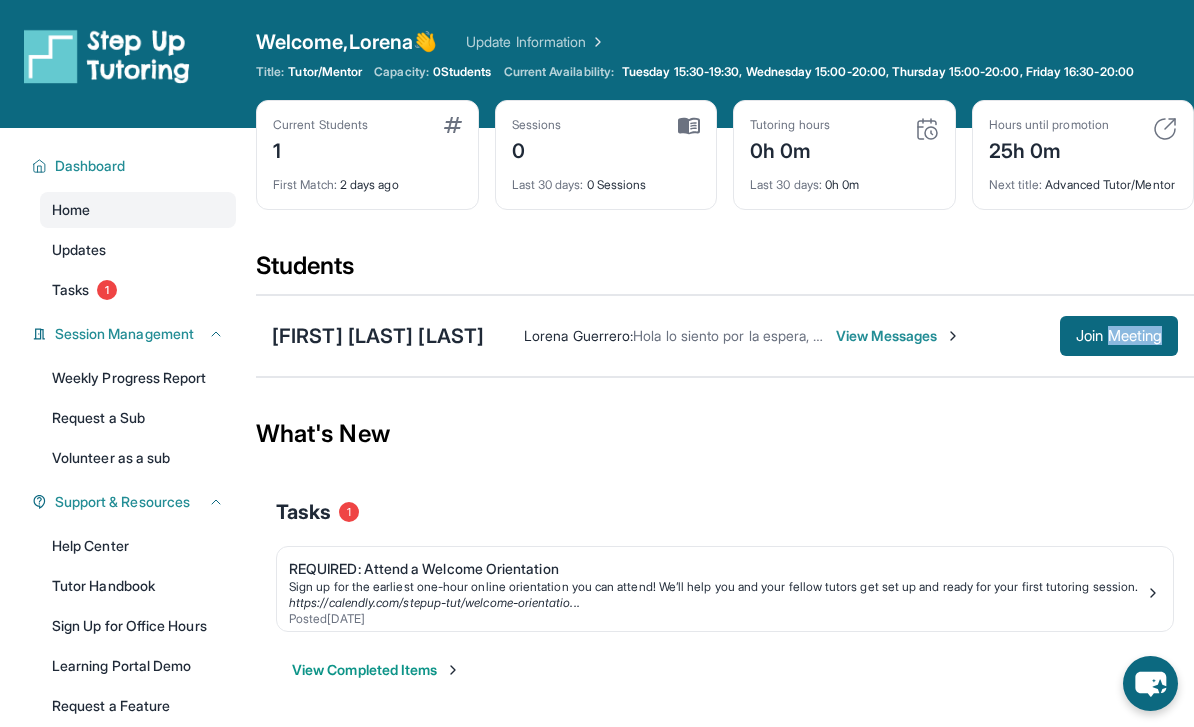 click on "What's New" at bounding box center (725, 434) 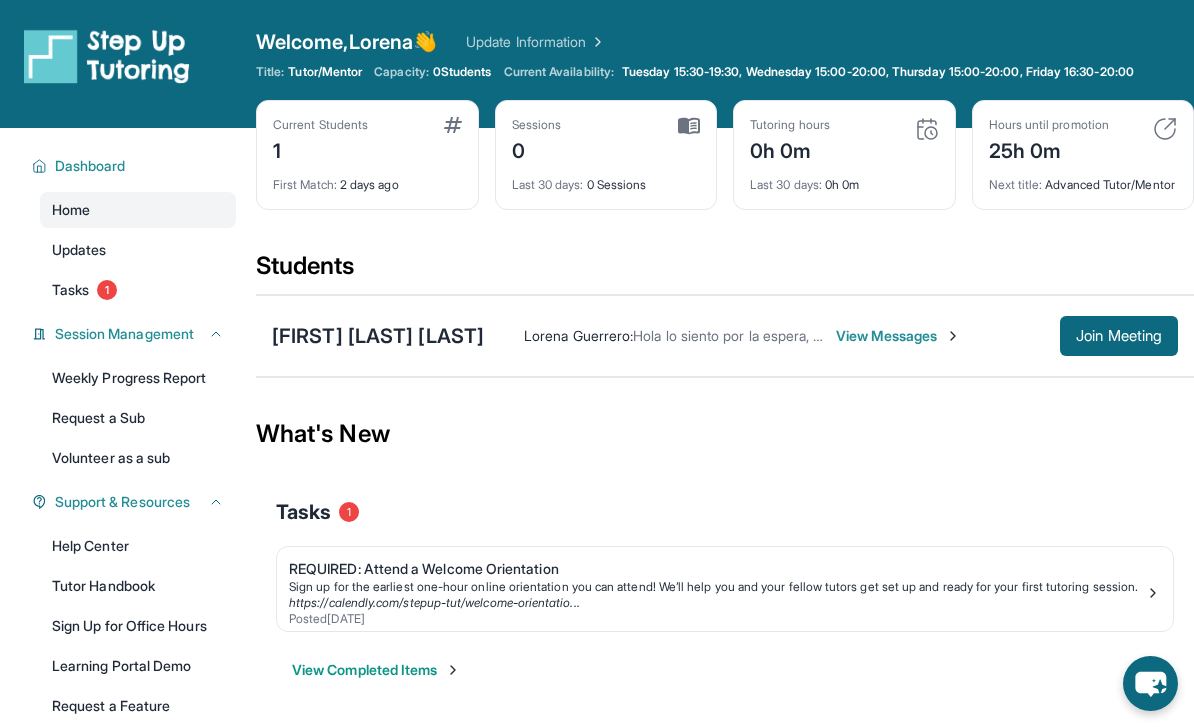 click on "Join Meeting" at bounding box center [1119, 336] 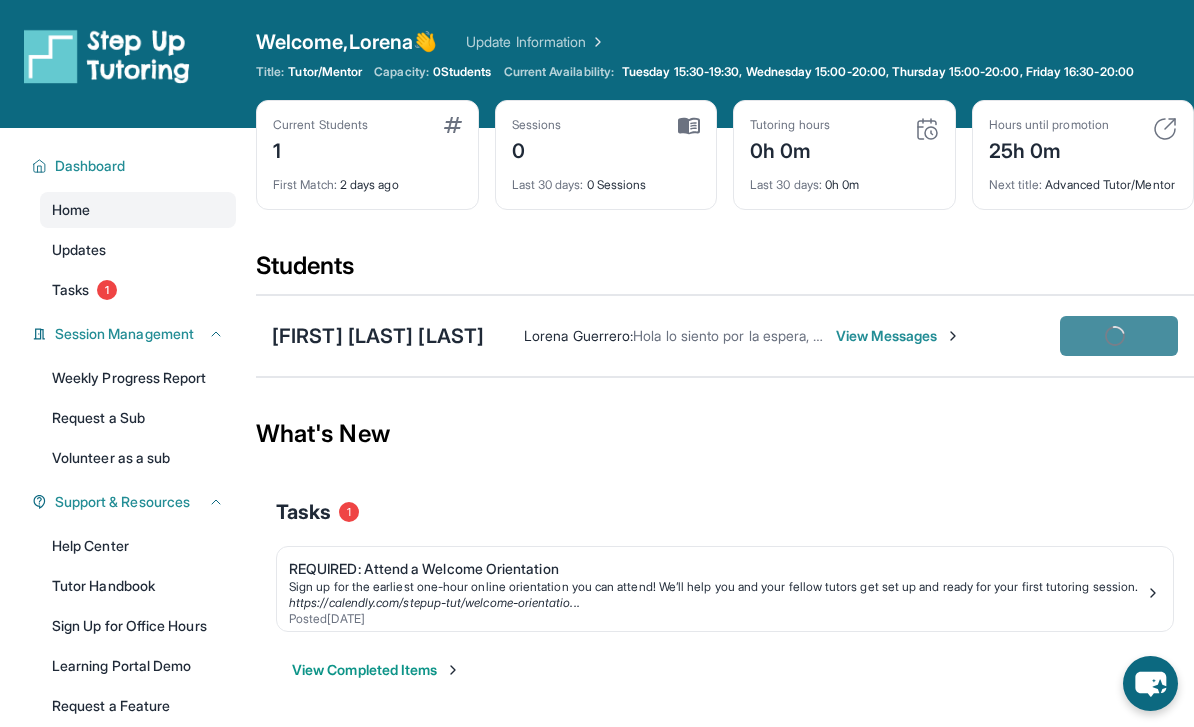 click on "Join Meeting" at bounding box center (1119, 336) 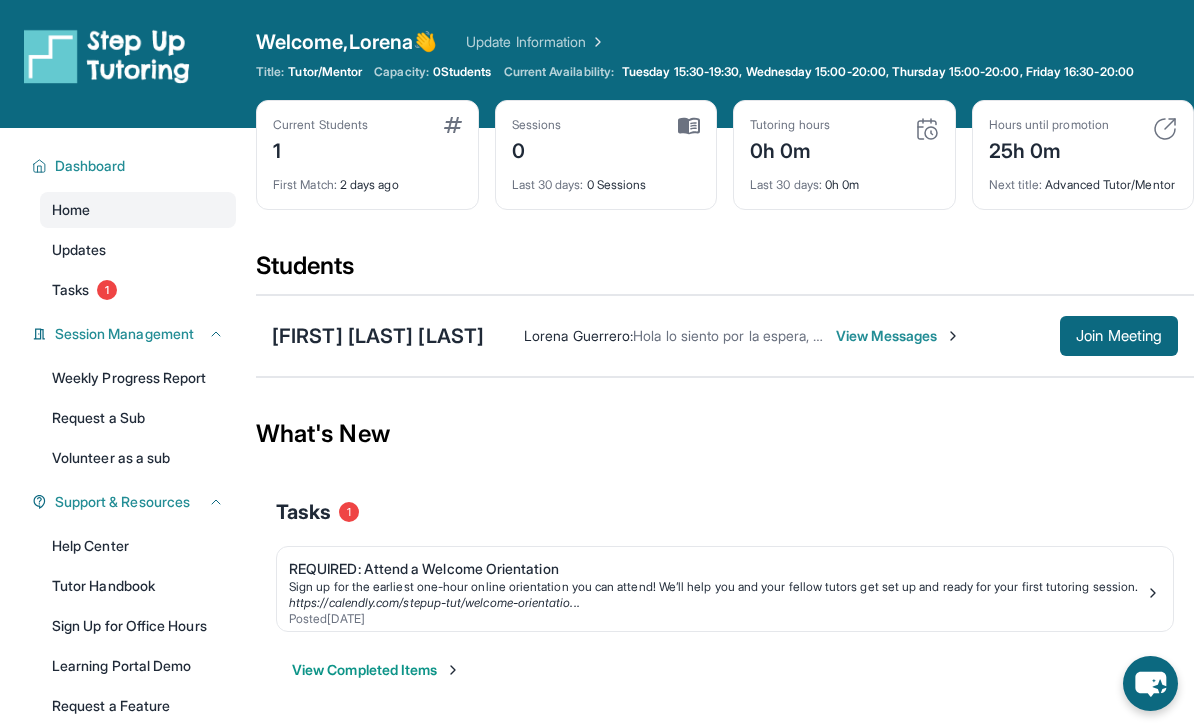 click on "Join Meeting" at bounding box center [1119, 336] 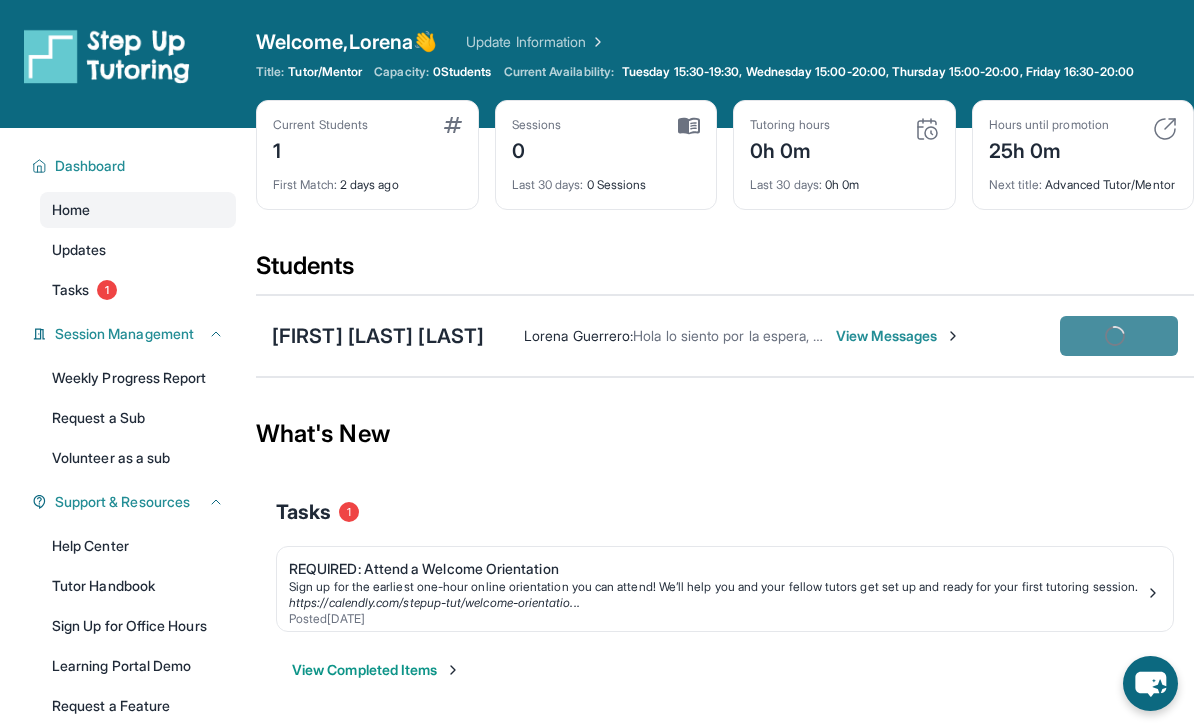 click on "Join Meeting" at bounding box center (1119, 336) 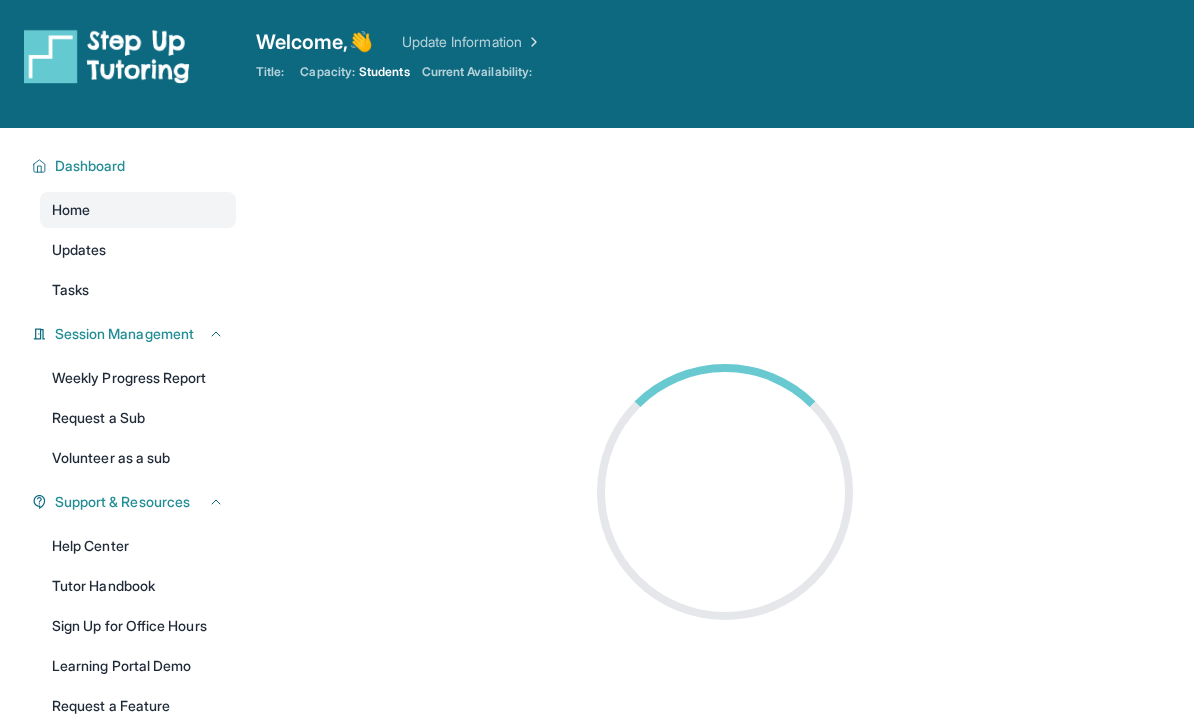 scroll, scrollTop: 0, scrollLeft: 0, axis: both 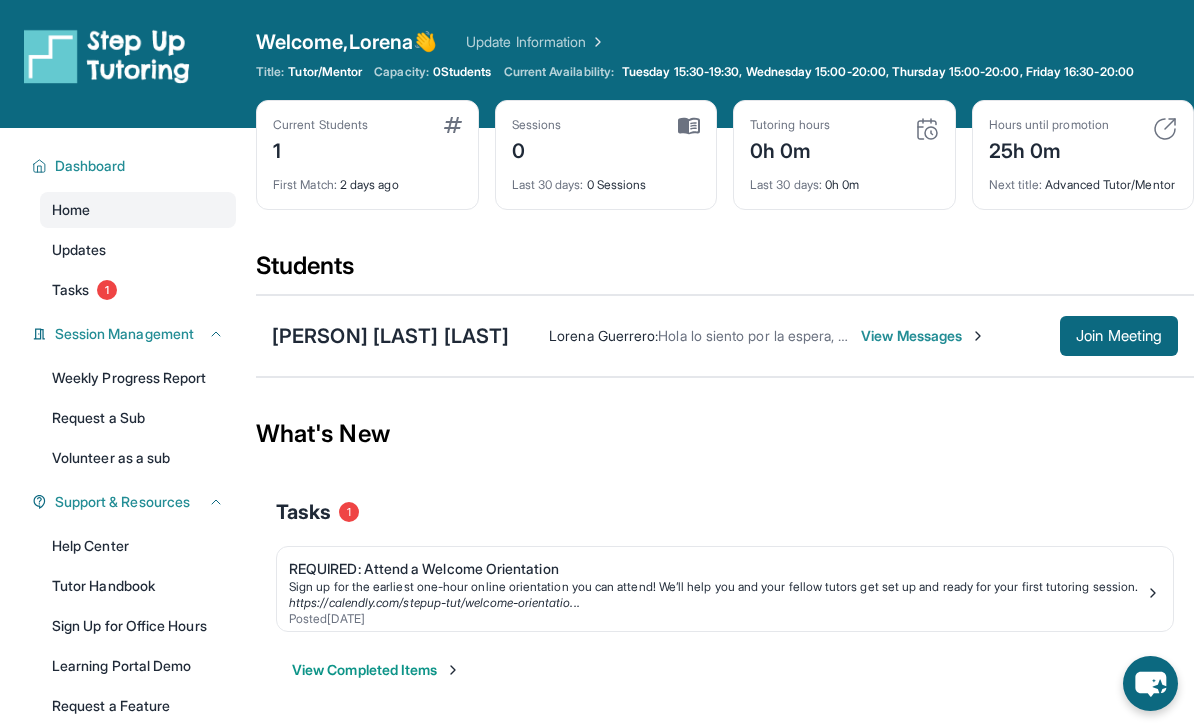 click on "Tasks" at bounding box center [70, 290] 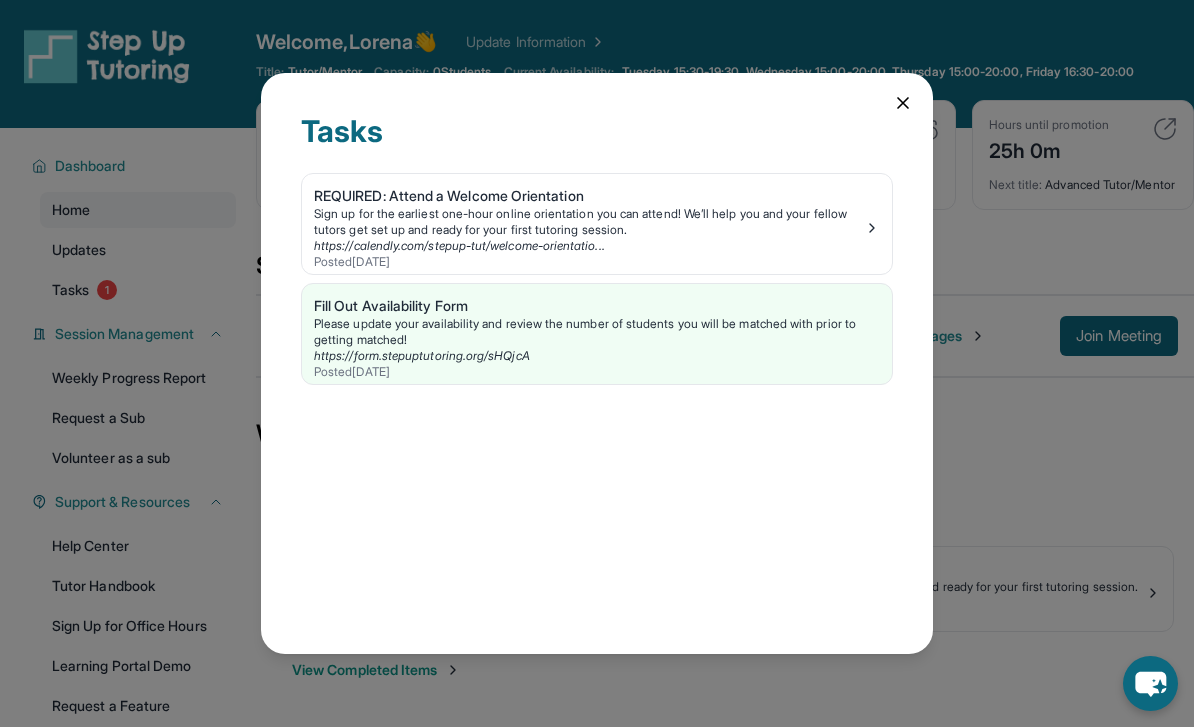 click on "Tasks REQUIRED: Attend a Welcome Orientation Sign up for the earliest one-hour online orientation you can attend! We’ll help you and your fellow tutors get set up and ready for your first tutoring session. https://calendly.com/stepup-tut/welcome-orientatio... Posted  6/9/2025 Fill Out Availability Form Please update your availability and review the number of students you will be matched with prior to getting matched! https://form.stepuptutoring.org/sHQjcA Posted  6/9/2025" at bounding box center [597, 364] 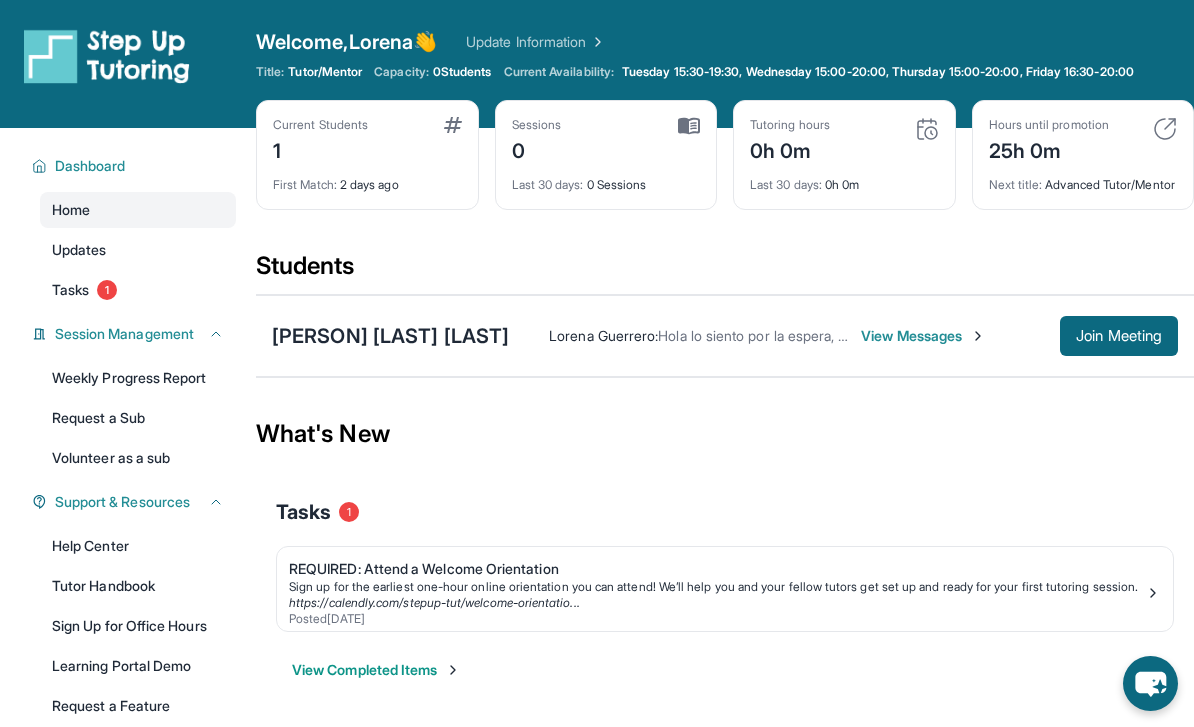 click on "Darwin Aguirre Aguilar Lorena Guerrero :  Hola lo siento por la espera, mi telefono se callo y no estaba funcionando para recibir su mensaje para saber si queria la cita hoy o la proxima semana pero ya lo arreglé. Si quiere a las 8:30 podemos ser la clase hoy o hasta la proximo martes, disculpa por no avisarle lo mas pronto posible  View Messages Join Meeting" at bounding box center [725, 336] 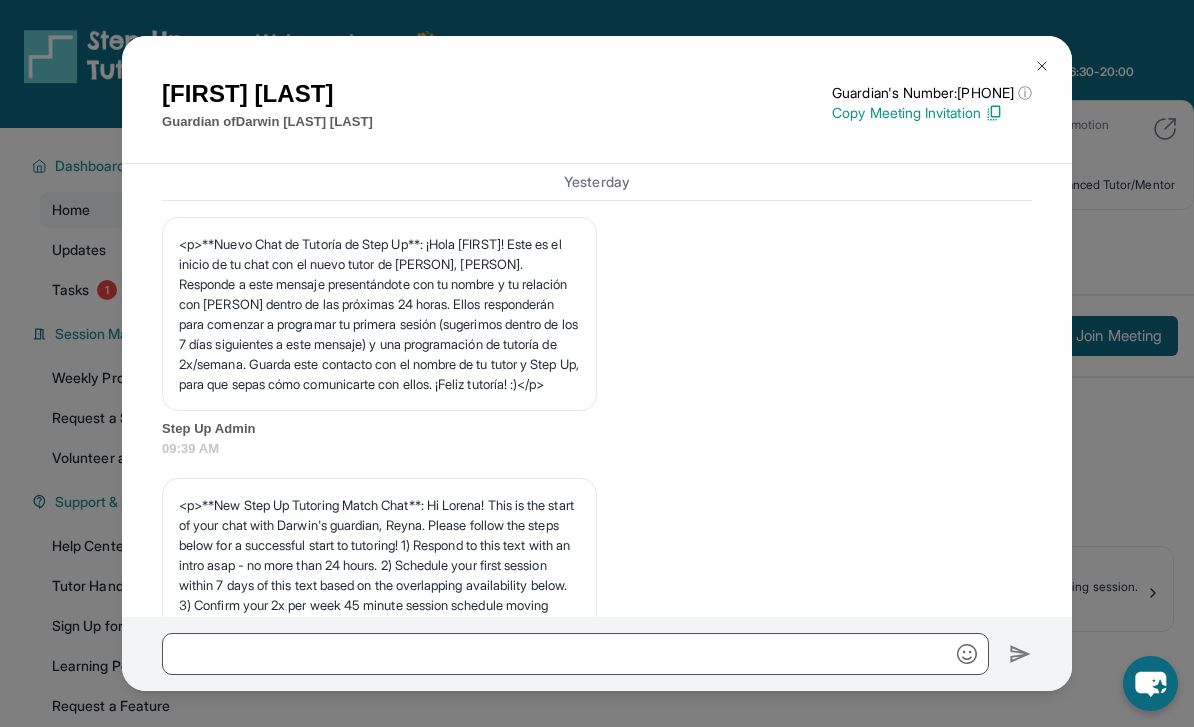 scroll, scrollTop: 1735, scrollLeft: 0, axis: vertical 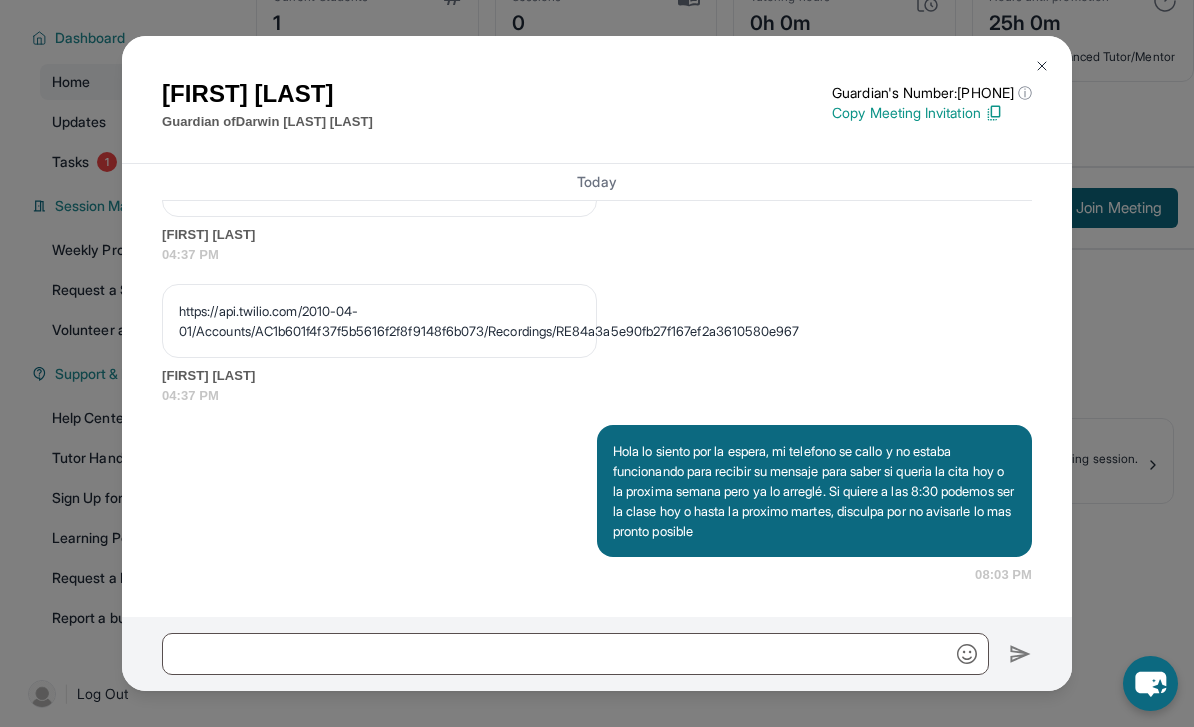 click on "Reyna   Aguilar Guardian of  Darwin   Aguirre Aguilar Guardian's Number:  +18779599489 ⓘ This isn't the guardian's real number — it's a private forwarding number that keeps their info safe while still letting you text them. Copy Meeting Invitation Yesterday <p>**Nuevo Chat de Tutoría de Step Up**: ¡Hola Reyna! Este es el inicio de tu chat con el nuevo tutor de Darwin, Lorena. Responde a este mensaje presentándote con tu nombre y tu relación con Darwin dentro de las próximas 24 horas. Ellos responderán para comenzar a programar tu primera sesión (sugerimos dentro de los 7 días siguientes a este mensaje) y una programación de tutoría de 2x/semana. Guarda este contacto con el nombre de tu tutor y Step Up, para que sepas cómo comunicarte con ellos. ¡Feliz tutoría! :)</p> Step Up Admin 09:39 AM Step Up Admin 09:39 AM Step Up Admin 09:39 AM Step Up Admin 09:39 AM Step Up Admin 09:39 AM Step Up Admin 09:39 AM Step Up Admin 09:39 AM 02:55 PM Reyna Aguilar 07:15 PM Reyna Aguilar 07:15 PM 07:33 PM" at bounding box center (597, 363) 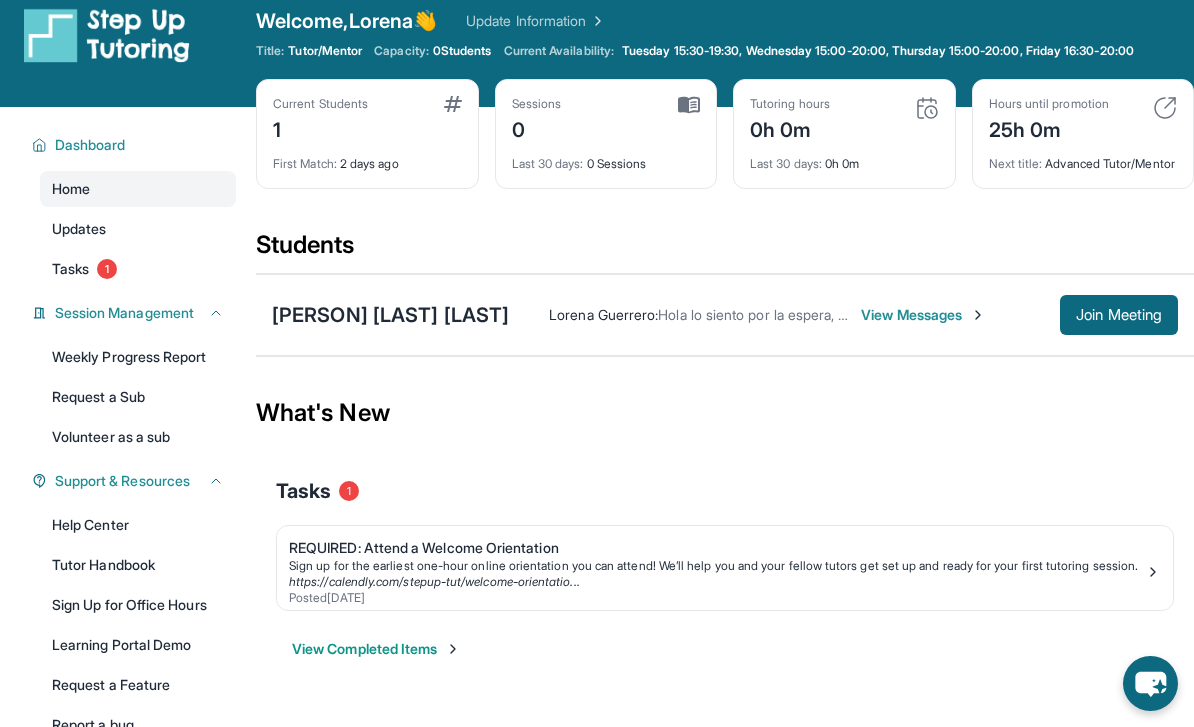 scroll, scrollTop: 0, scrollLeft: 0, axis: both 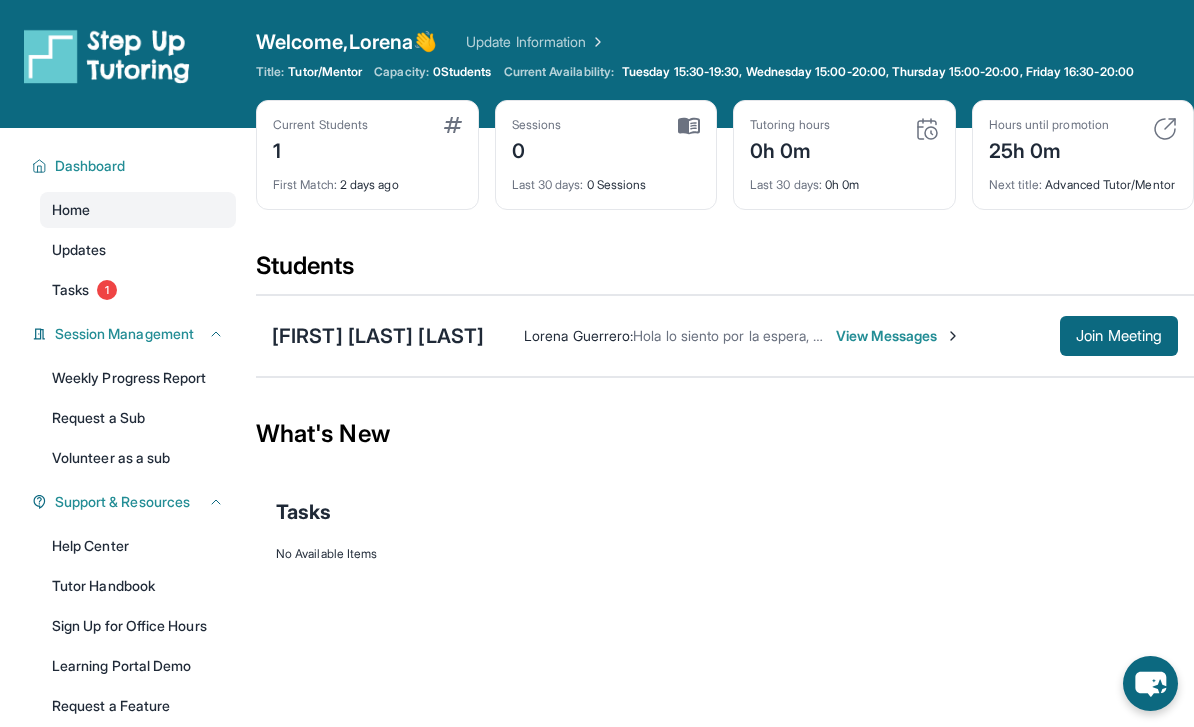 click on "Join Meeting" at bounding box center [1119, 336] 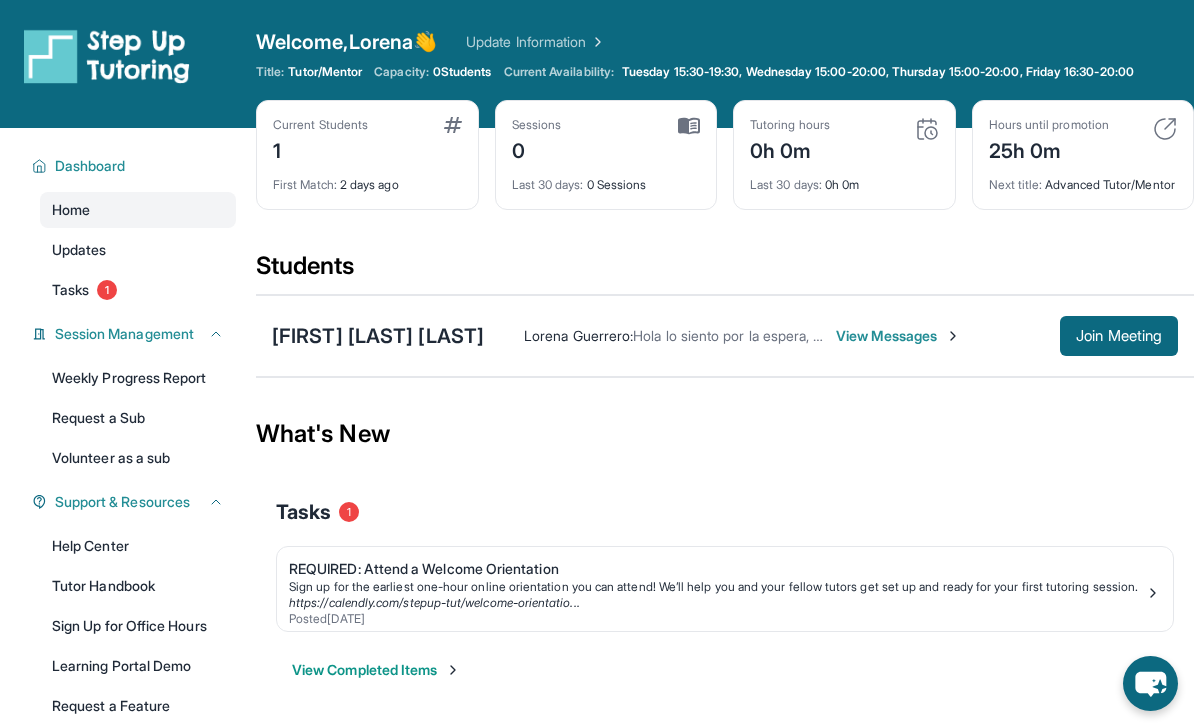 click on "Join Meeting" at bounding box center [1119, 336] 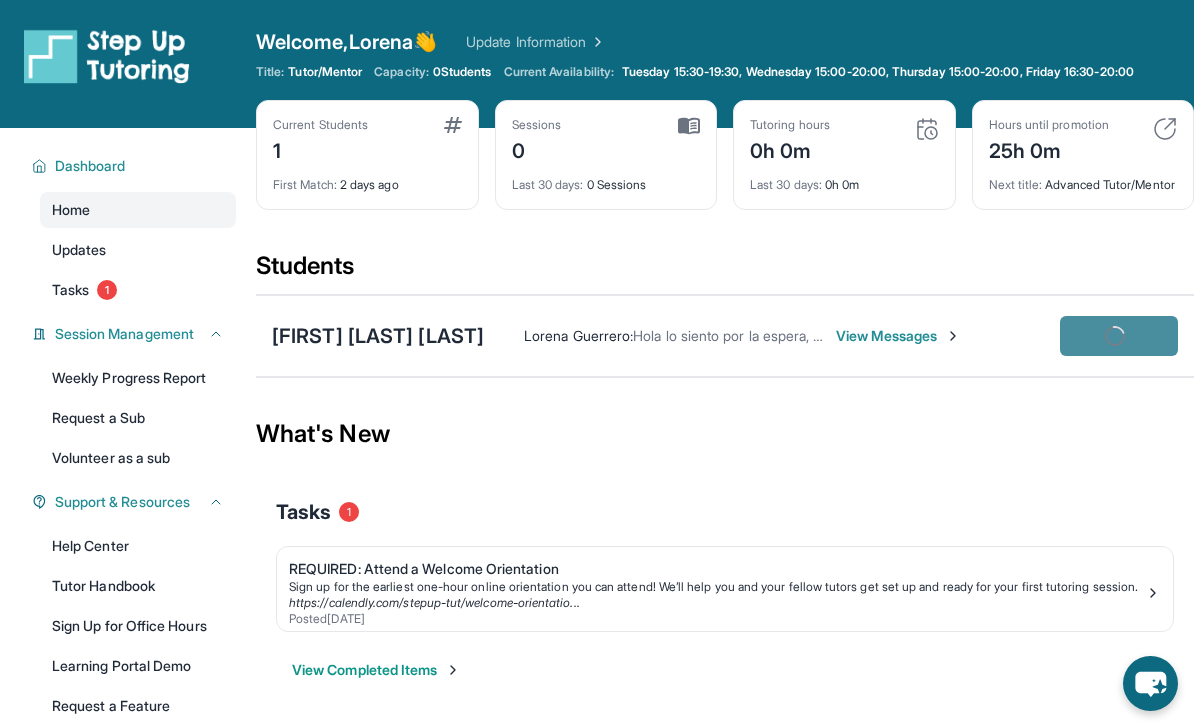 click on "Join Meeting" at bounding box center (1119, 336) 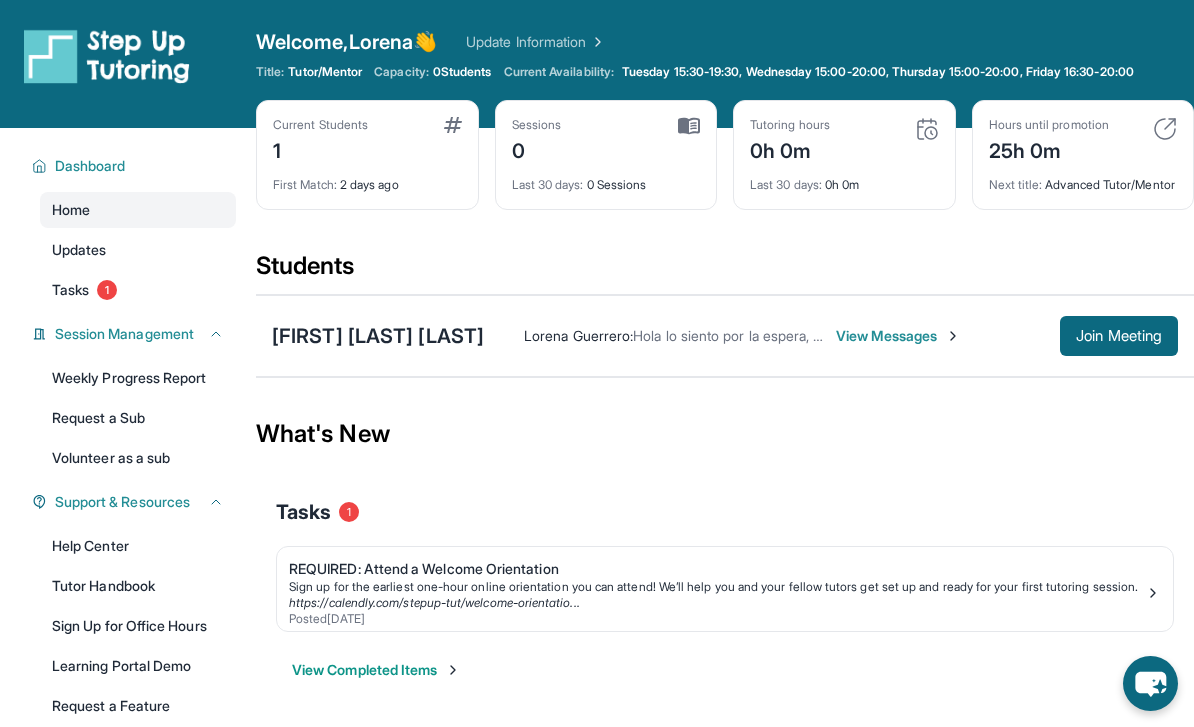 click on "Join Meeting" at bounding box center (1119, 336) 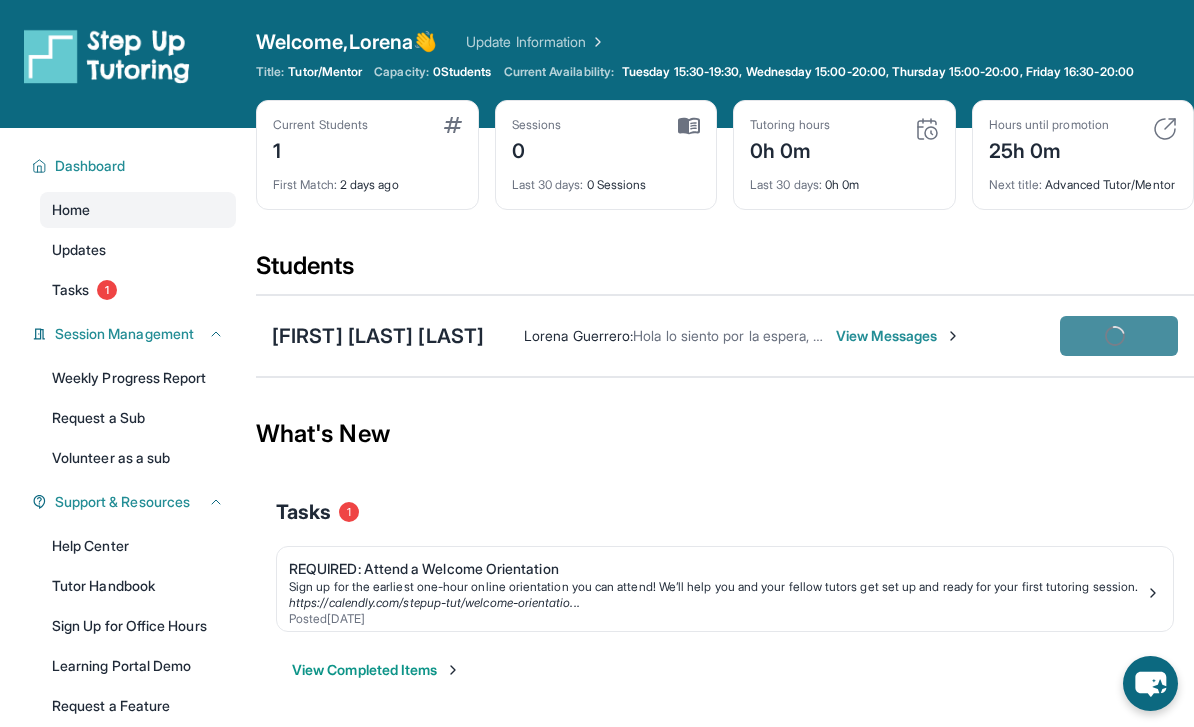 click on "Join Meeting" at bounding box center (1119, 336) 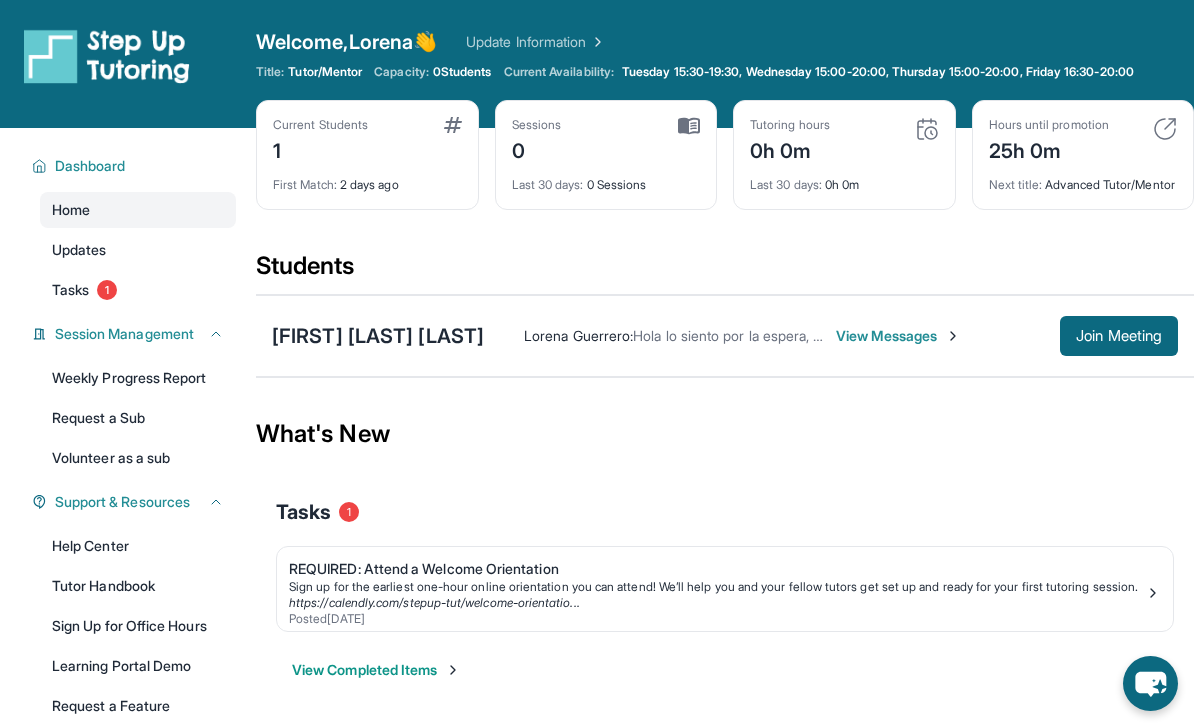 click on "Join Meeting" at bounding box center (1119, 336) 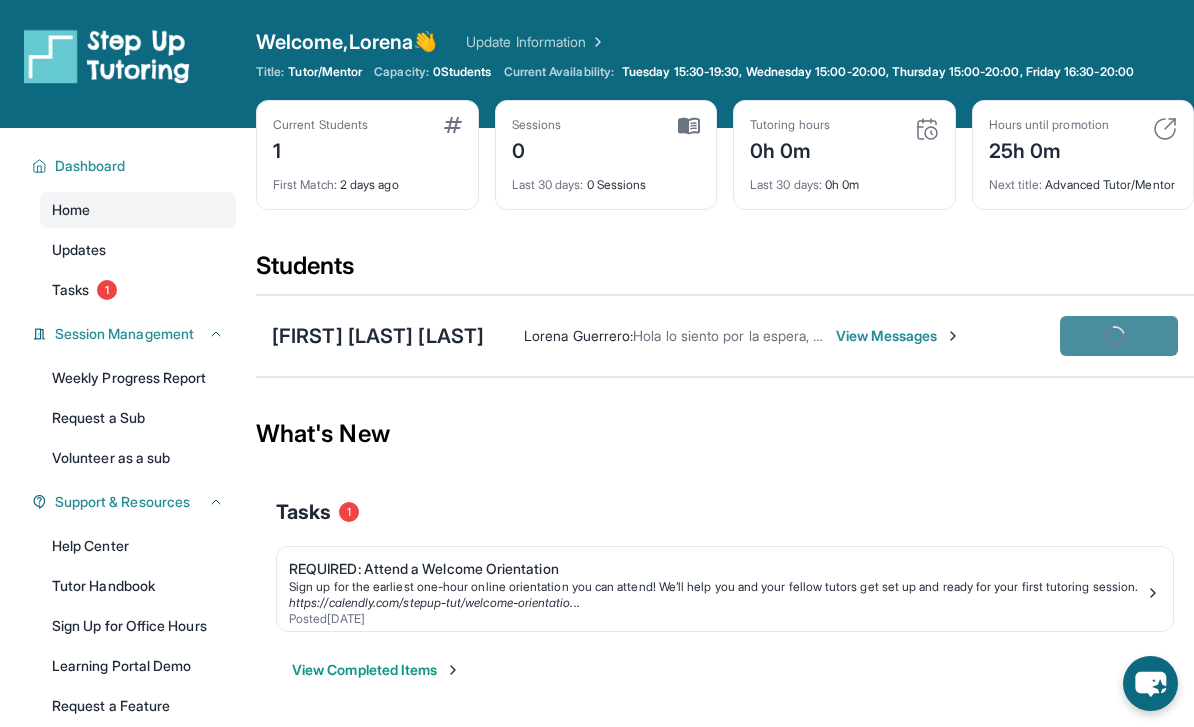click on "[FIRST] [LAST] [LAST] :  Hola lo siento por la espera, mi telefono se callo y no estaba funcionando para recibir su mensaje para saber si queria la cita hoy o la proxima semana pero ya lo arreglé. Si quiere a las 8:30 podemos ser la clase hoy o hasta la proximo martes, disculpa por no avisarle lo mas pronto posible  View Messages Join Meeting" at bounding box center [725, 336] 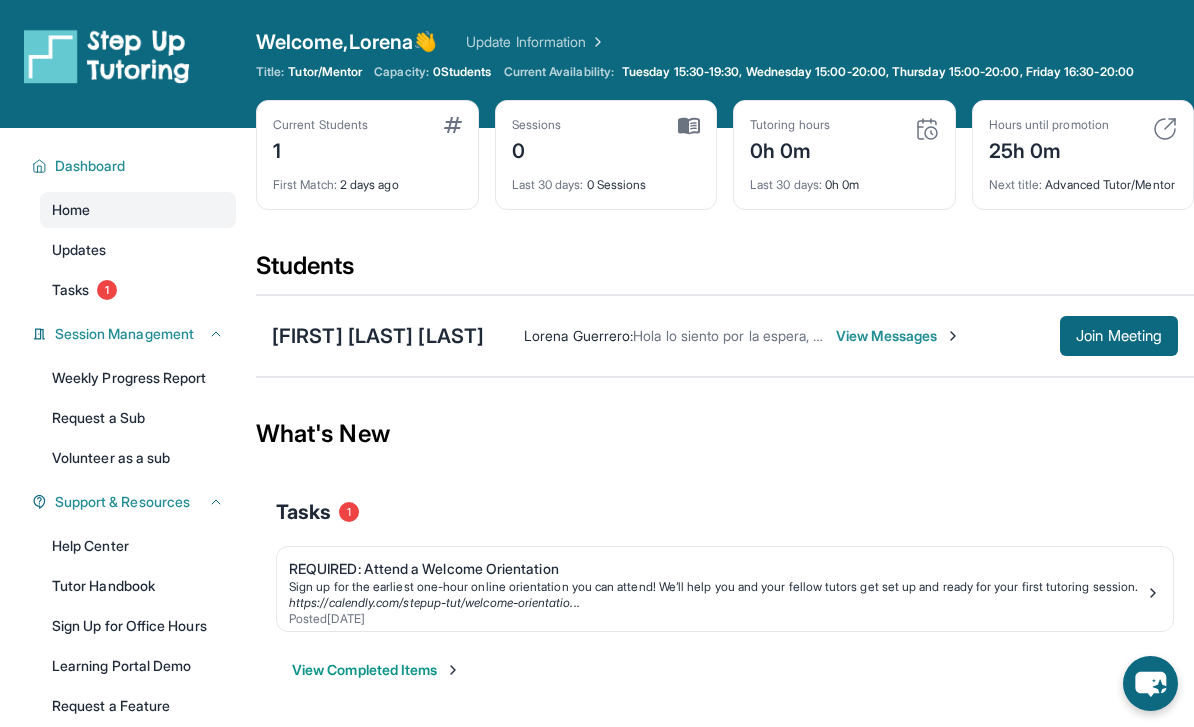 click on "Join Meeting" at bounding box center [1119, 336] 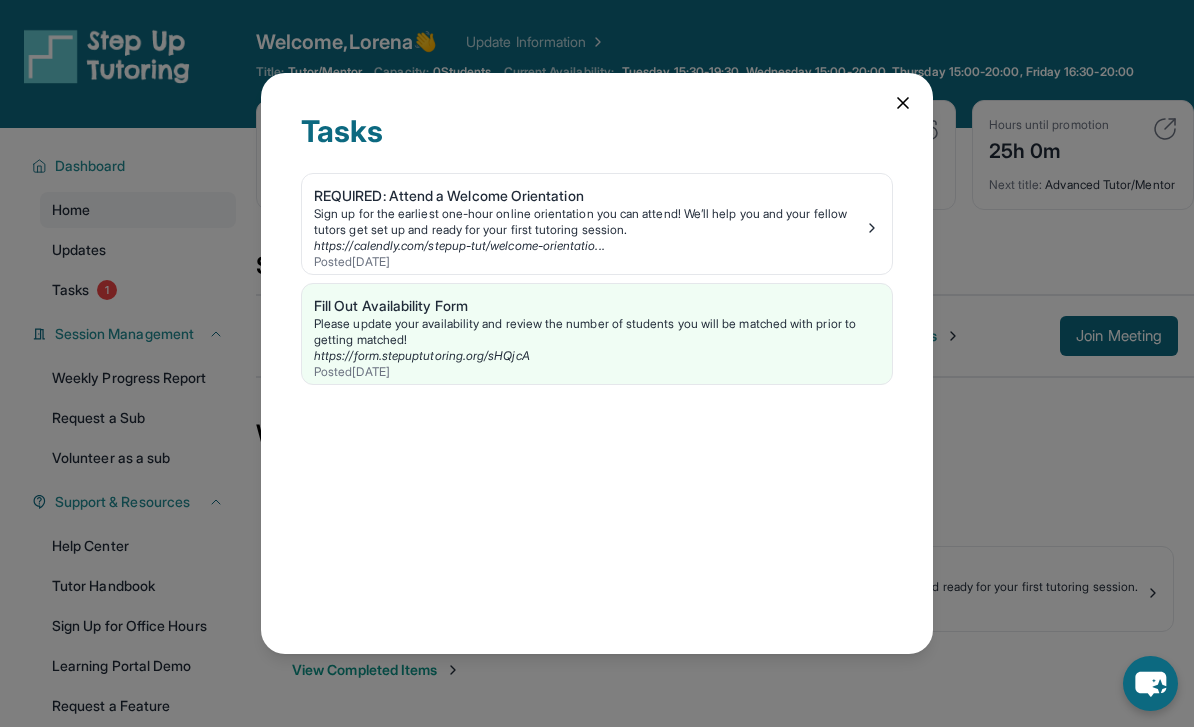 click 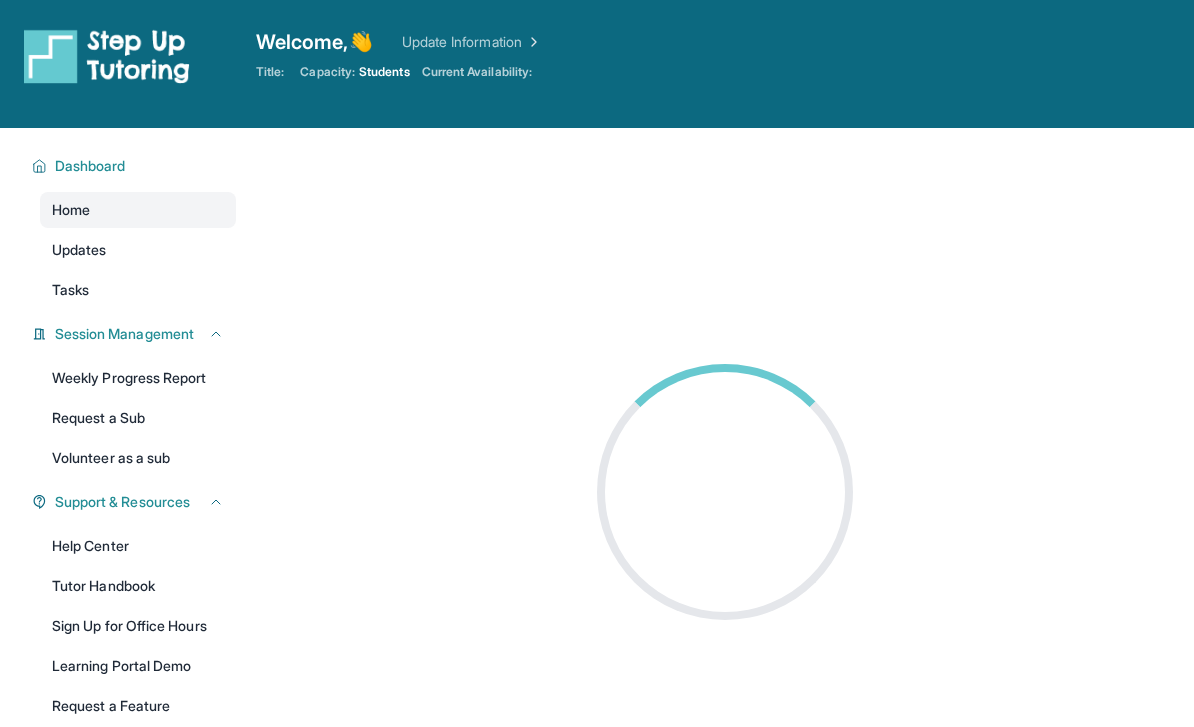 scroll, scrollTop: 0, scrollLeft: 0, axis: both 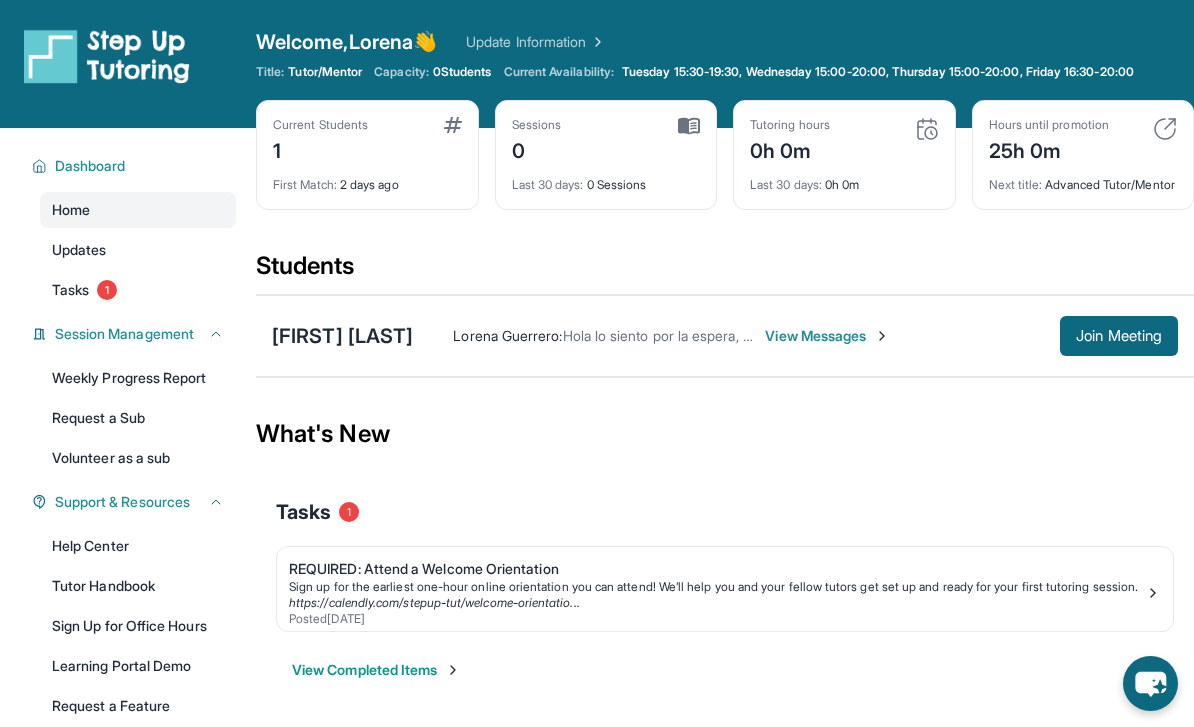 click on "Join Meeting" at bounding box center [1119, 336] 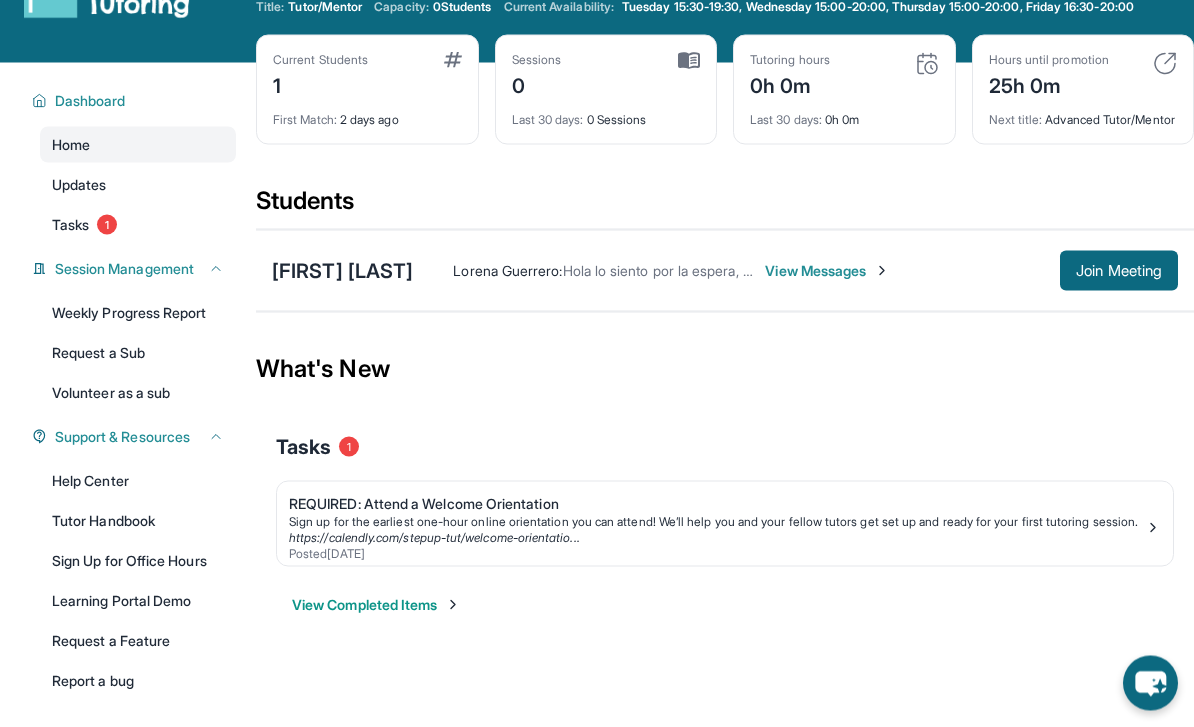 scroll, scrollTop: 0, scrollLeft: 0, axis: both 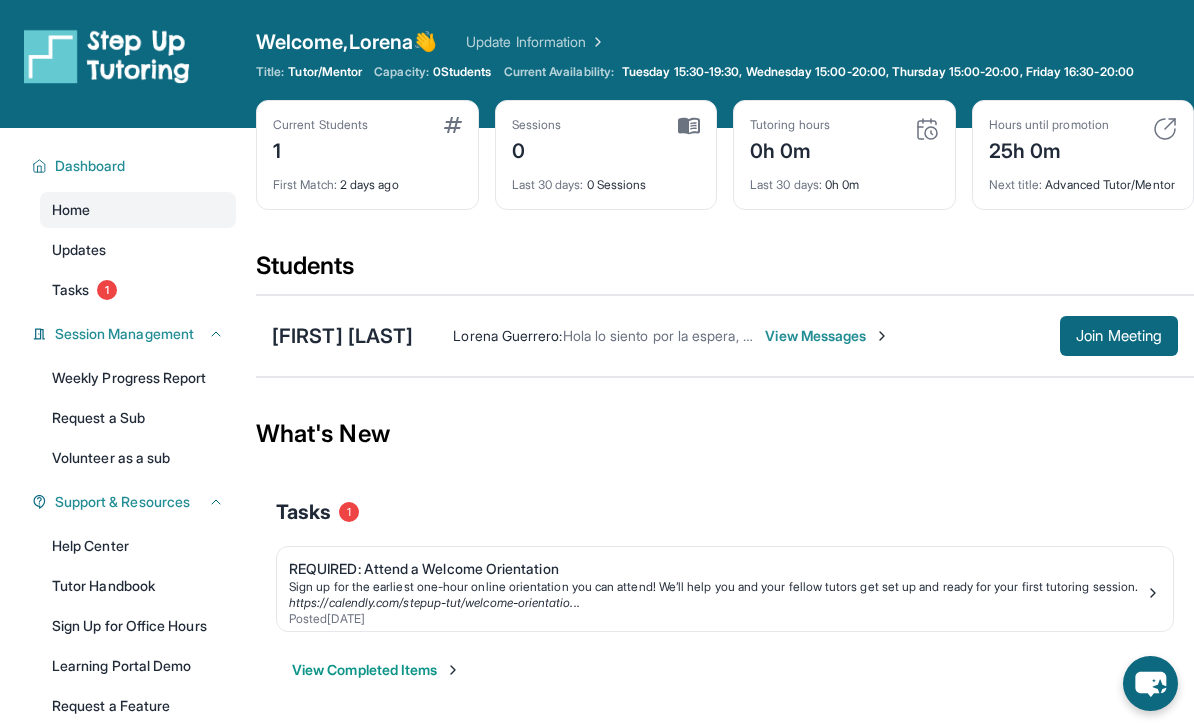 click on "Home" at bounding box center [138, 210] 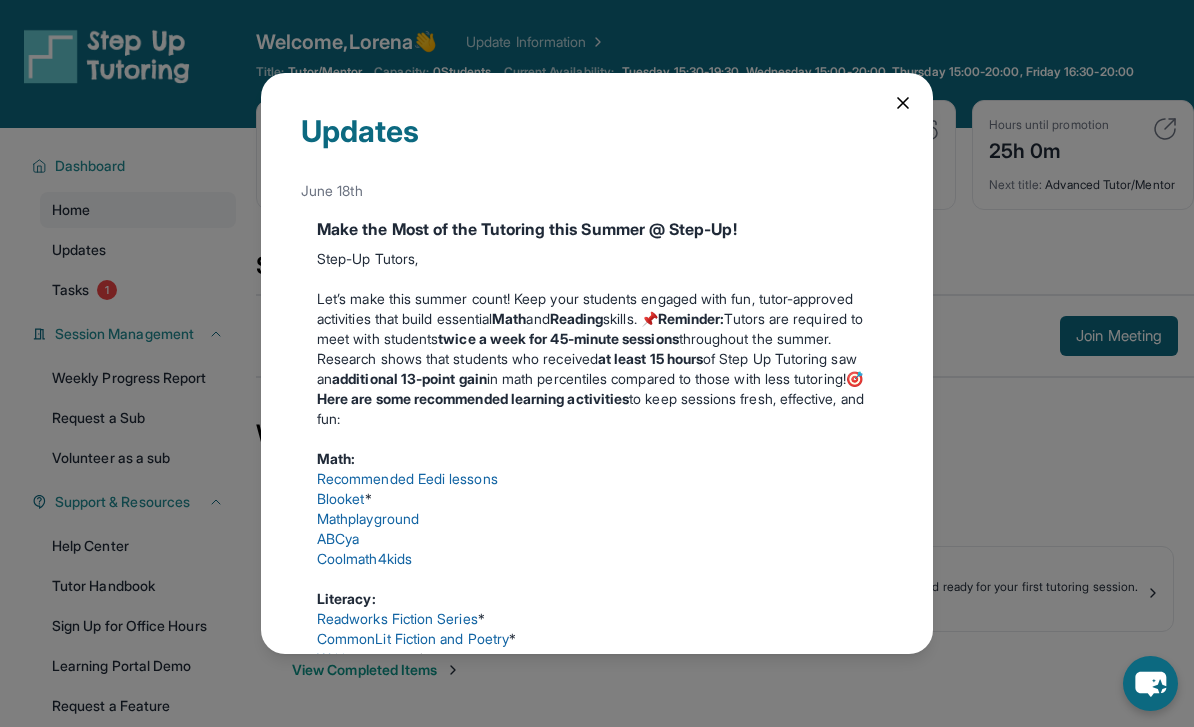 scroll, scrollTop: 0, scrollLeft: 0, axis: both 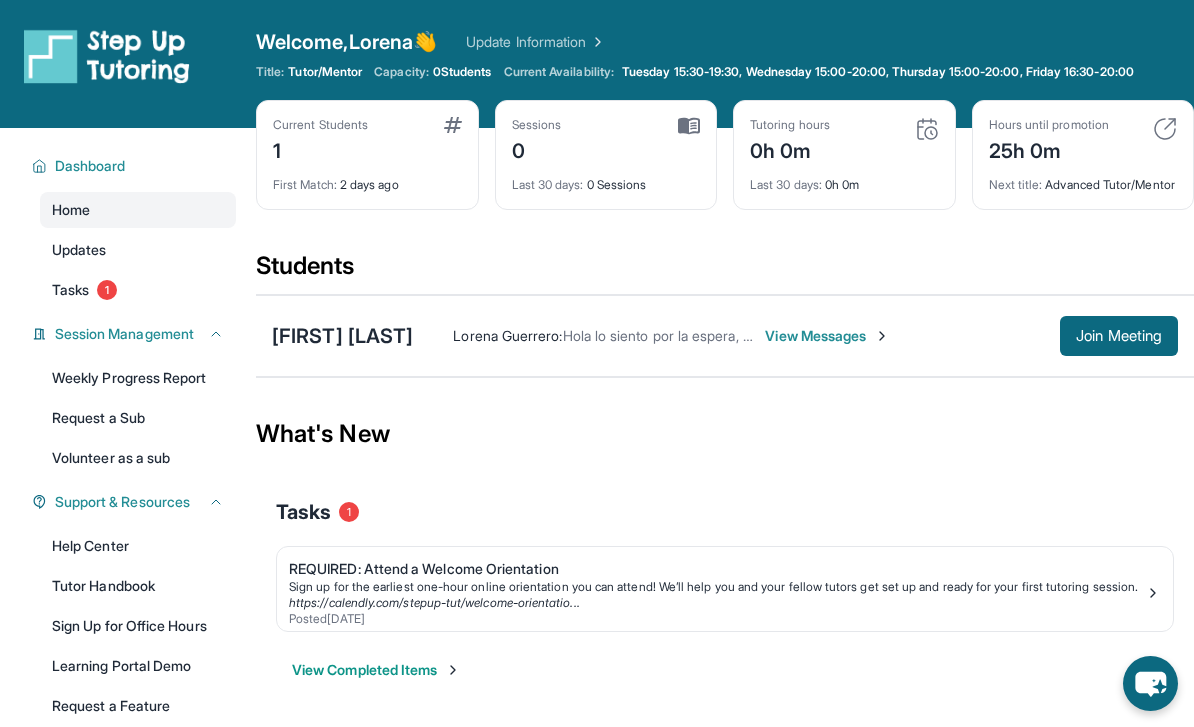 click on "Updates" at bounding box center (138, 250) 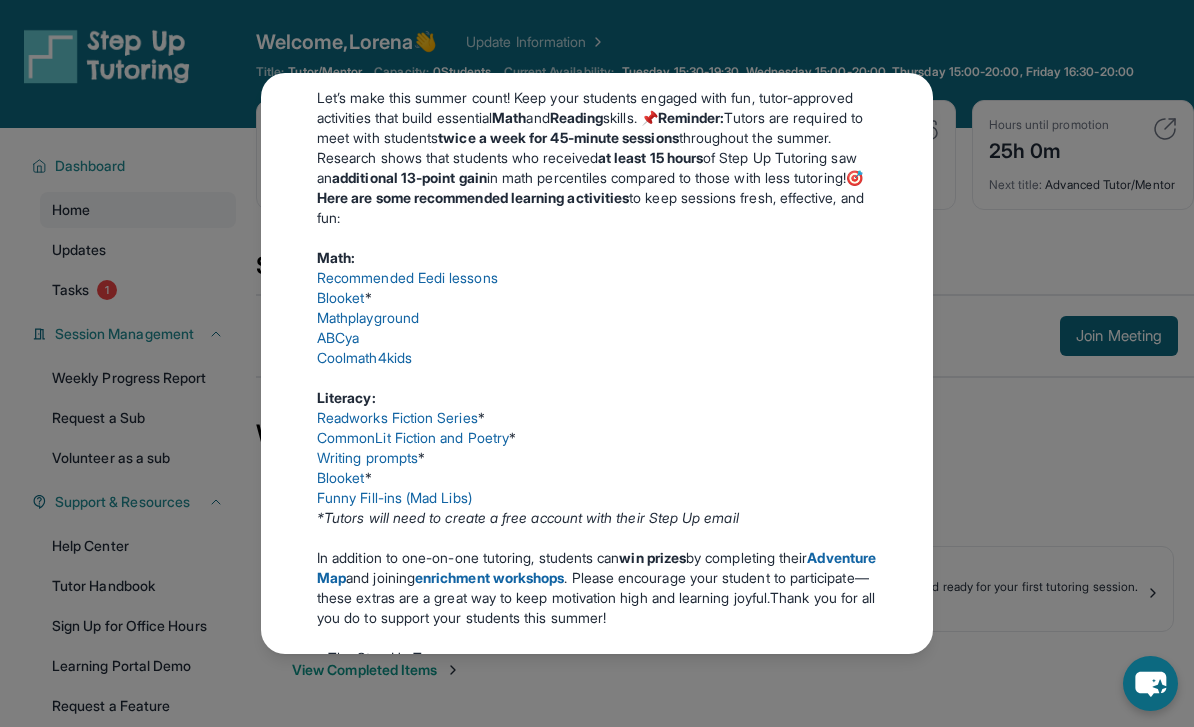 scroll, scrollTop: 206, scrollLeft: 0, axis: vertical 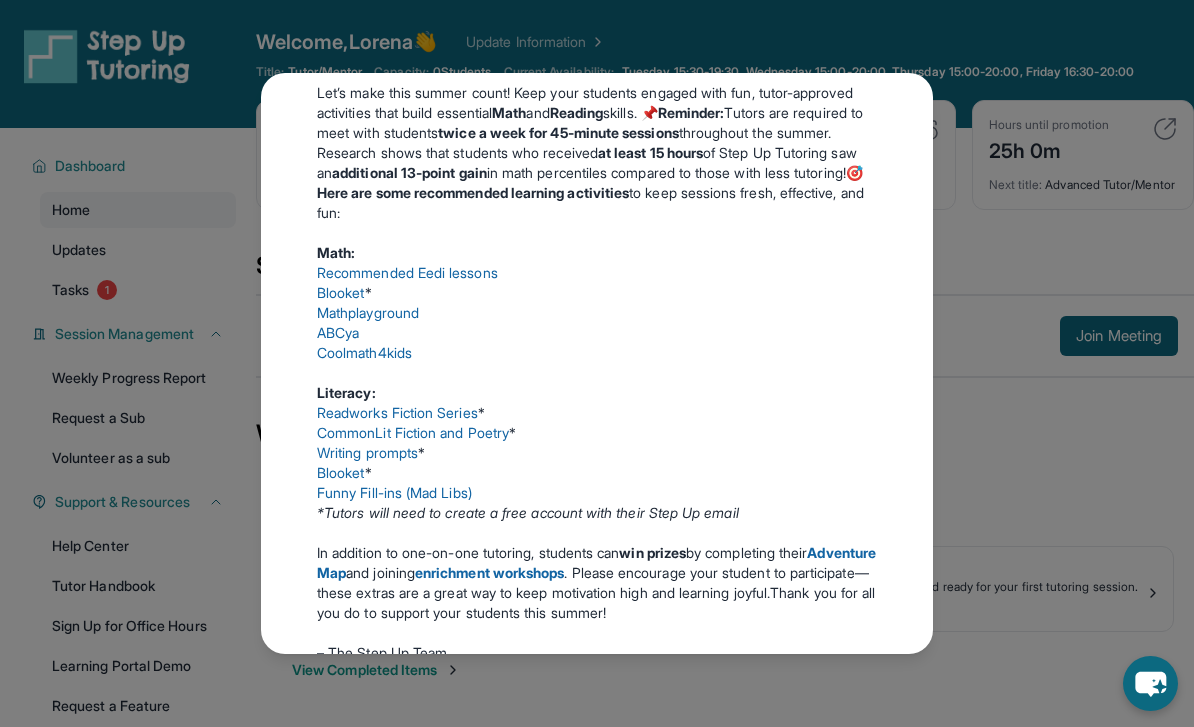 click on "Updates June 18th Make the Most of the Tutoring this Summer @ Step-Up! Step-Up Tutors, Let’s make this summer count! Keep your students engaged with fun, tutor-approved activities that build essential  Math  and  Reading  skills. 📌 Reminder:  Tutors are required to meet with students  twice a week for 45-minute sessions  throughout the summer.  Research shows that students who received  at least 15 hours  of Step Up Tutoring saw an  additional 13-point gain  in math percentiles compared to those with less tutoring!🎯  Here are some recommended learning activities  to keep sessions fresh, effective, and fun: Math: Recommended Eedi lessons Blooket * Mathplayground ABCya Coolmath4kids Literacy: Readworks Fiction Series * CommonLit Fiction and Poetry * Writing prompts * Blooket * Funny Fill-ins (Mad Libs) *Tutors will need to create a free account with their Step Up email In addition to one-on-one tutoring, students can  win prizes  by completing their  Adventure Map  and joining" at bounding box center (597, 363) 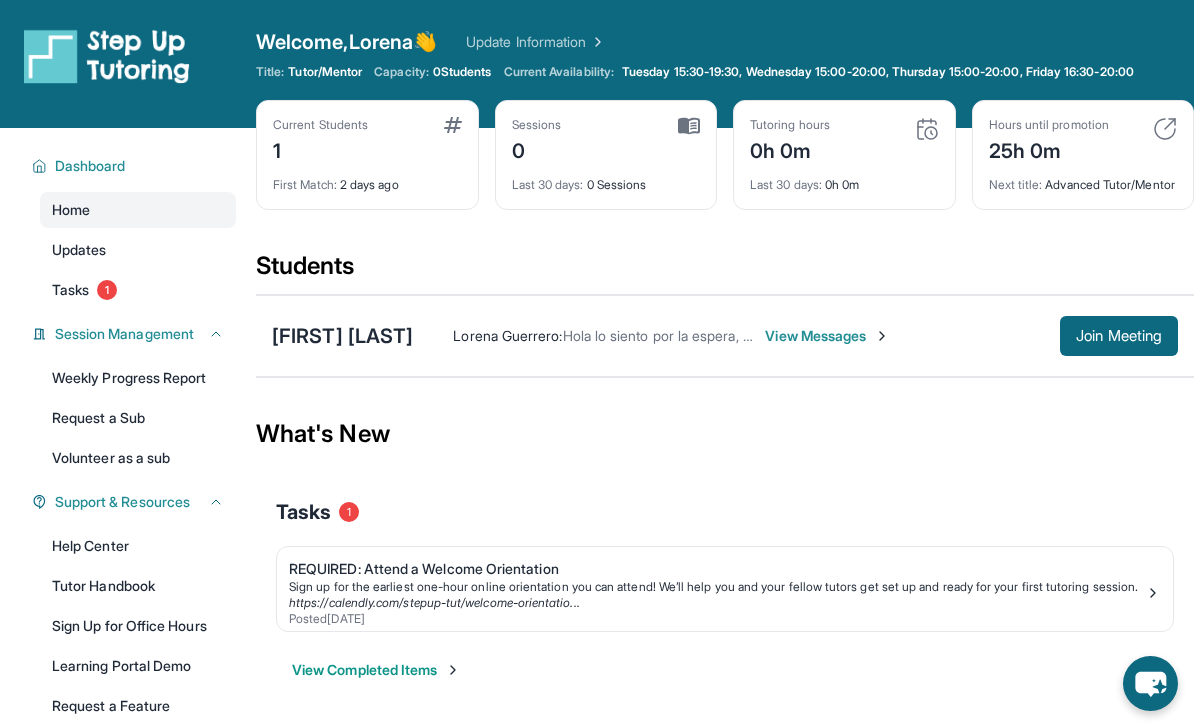 click on "Updates" at bounding box center [138, 250] 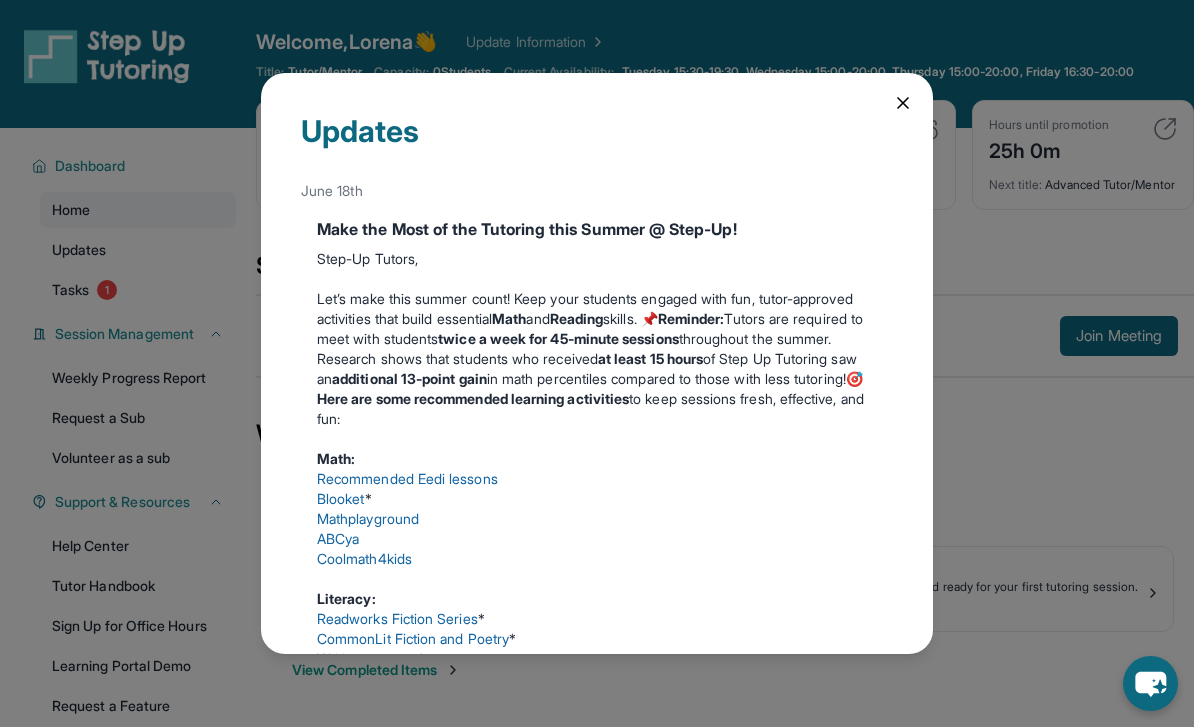 click 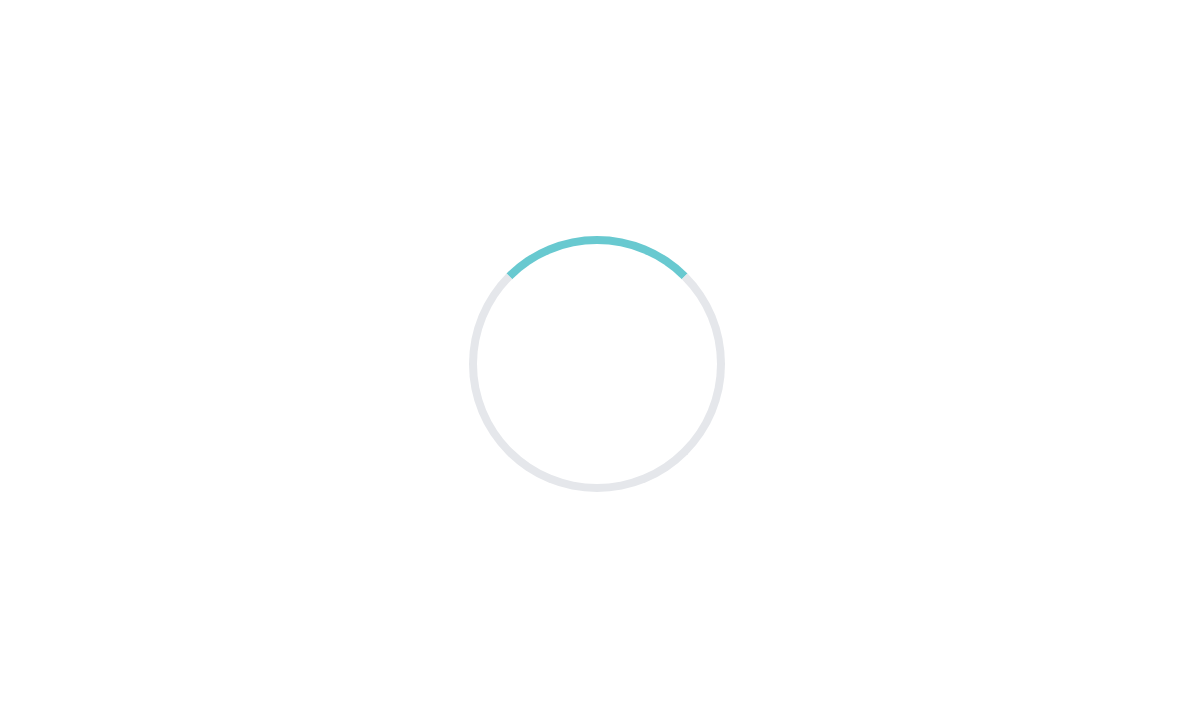 scroll, scrollTop: 0, scrollLeft: 0, axis: both 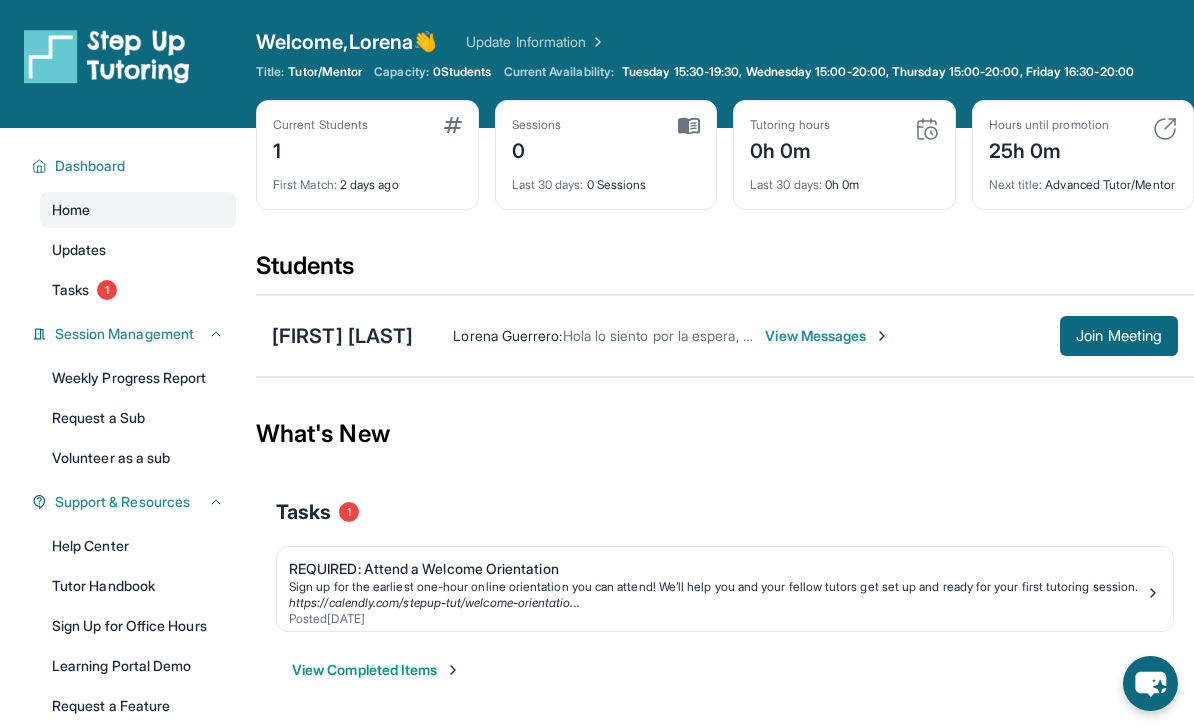 click on "Join Meeting" at bounding box center [1119, 336] 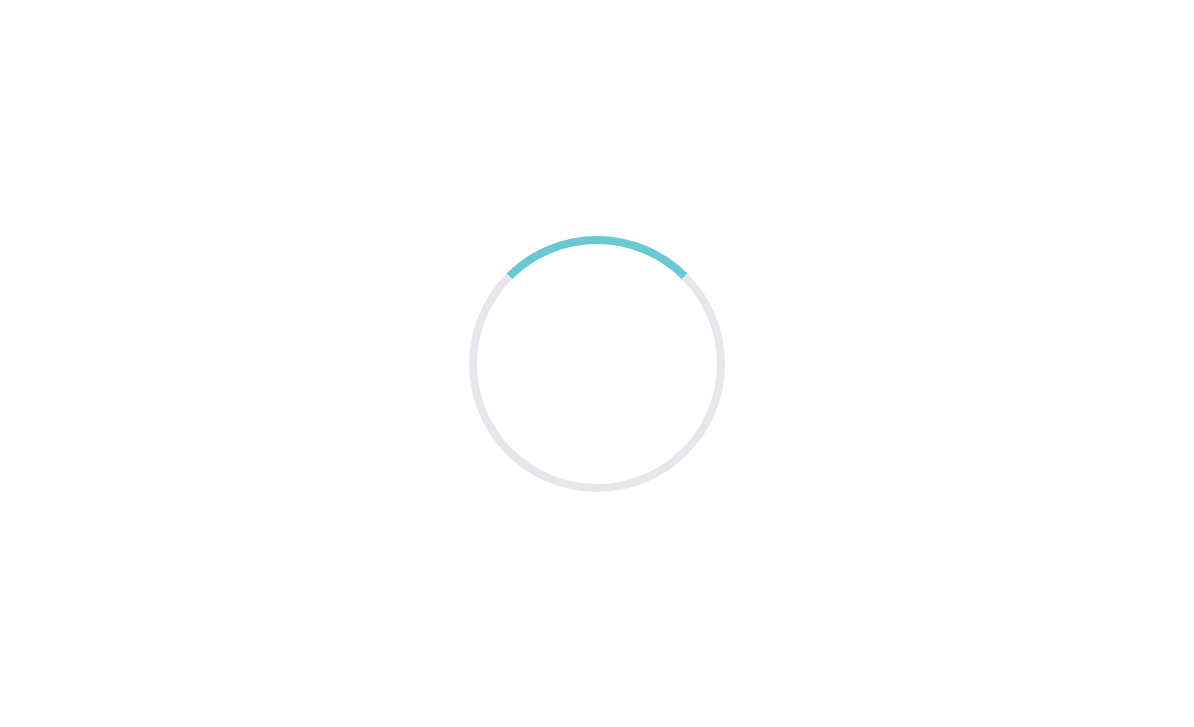 scroll, scrollTop: 0, scrollLeft: 0, axis: both 